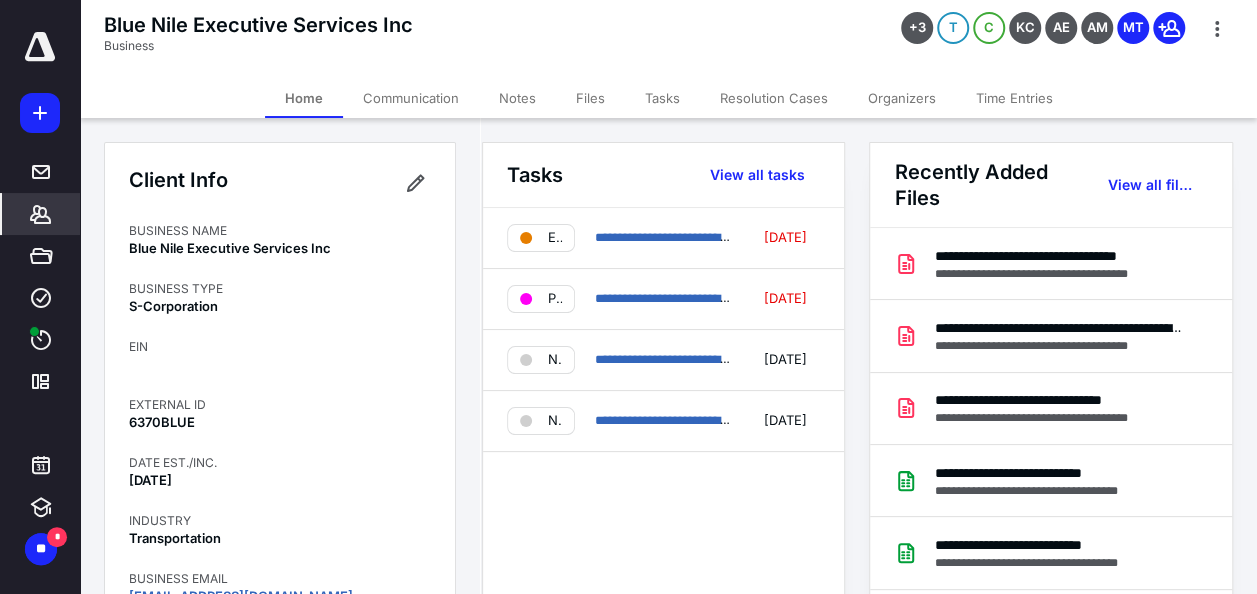 scroll, scrollTop: 0, scrollLeft: 0, axis: both 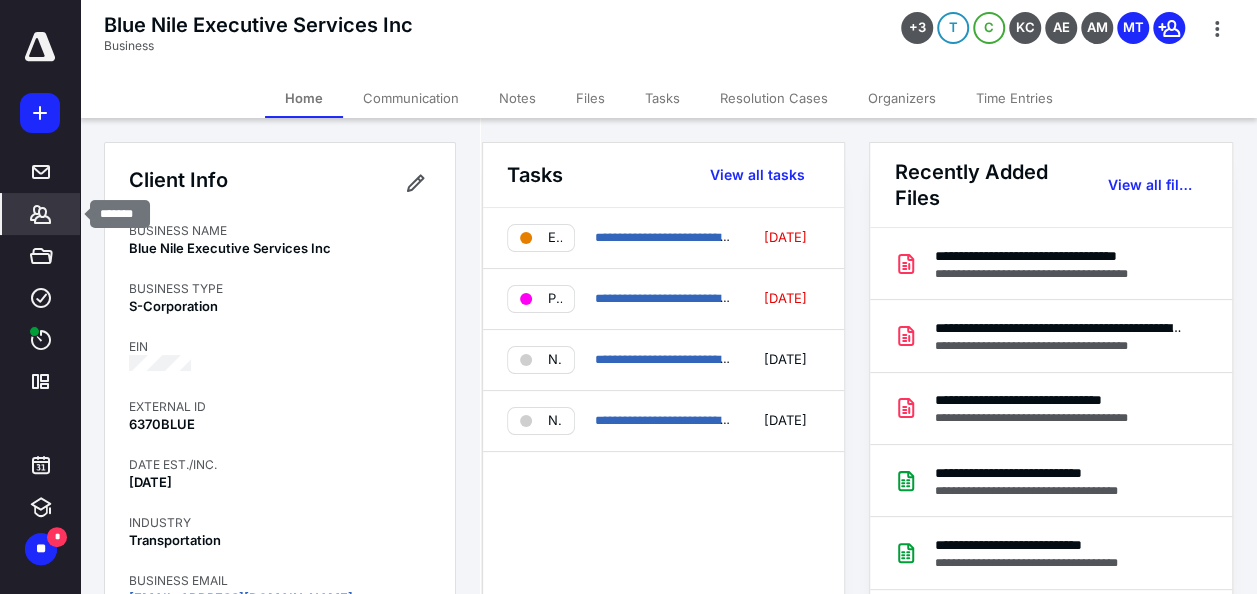 click on "*******" at bounding box center [41, 214] 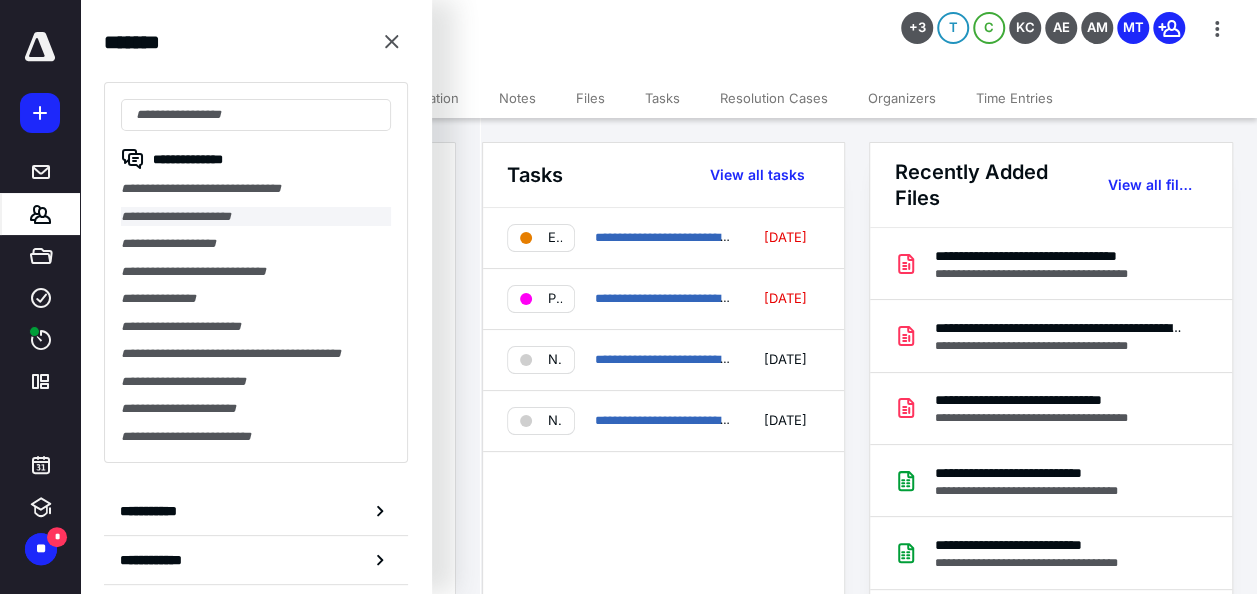 click on "**********" at bounding box center [256, 217] 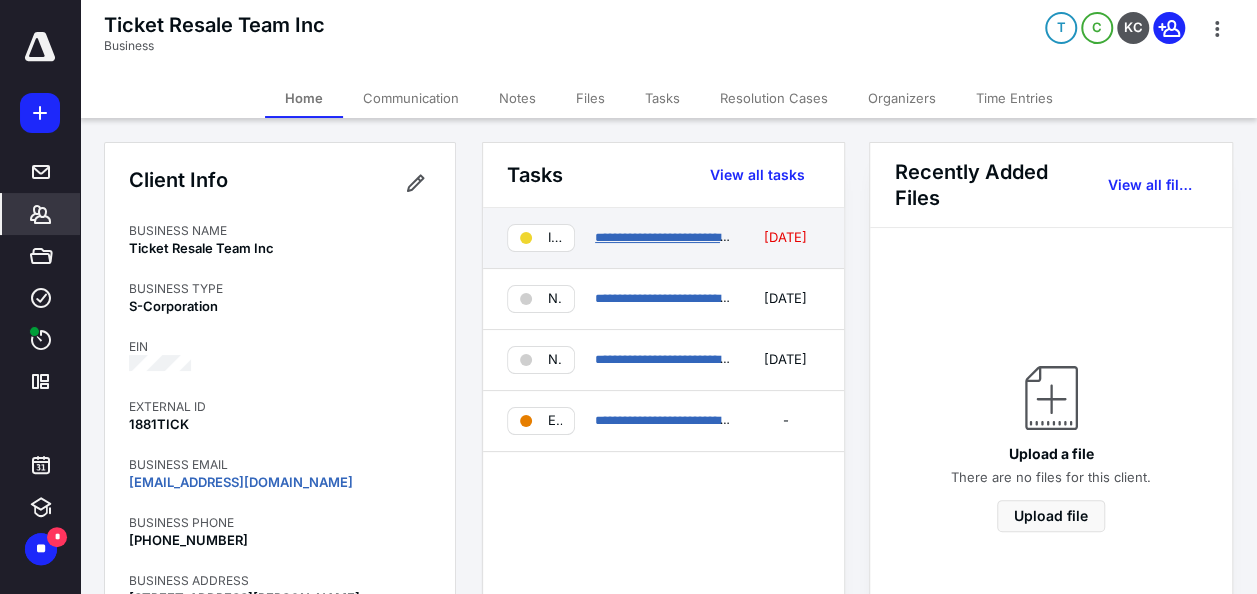 click on "**********" at bounding box center (670, 237) 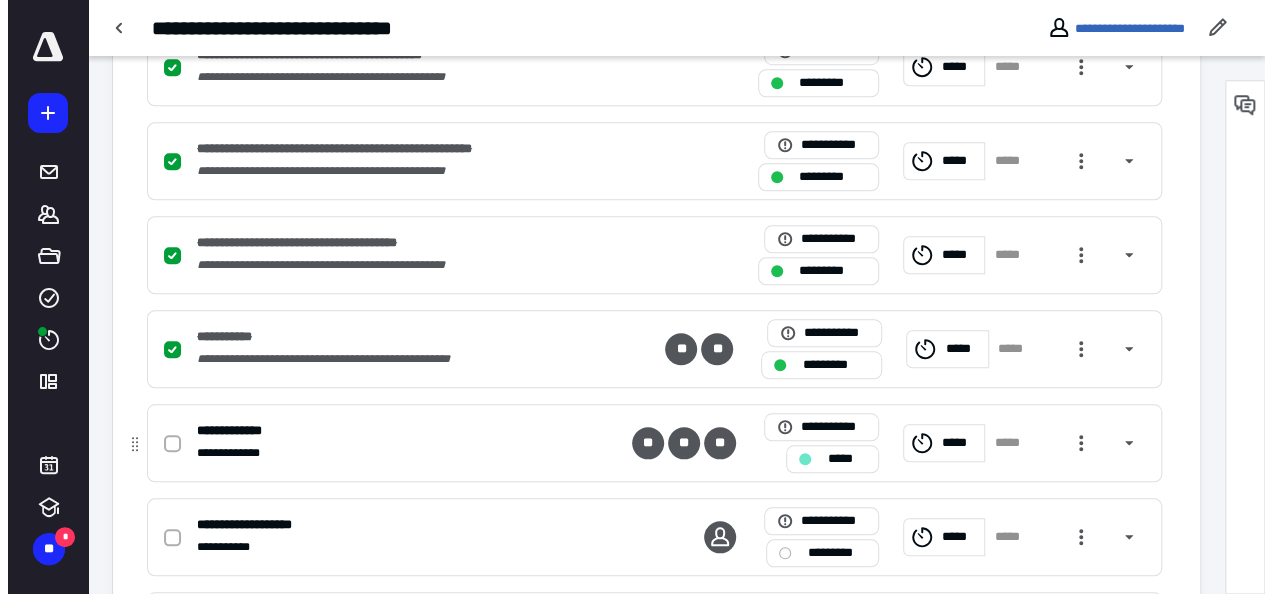 scroll, scrollTop: 862, scrollLeft: 0, axis: vertical 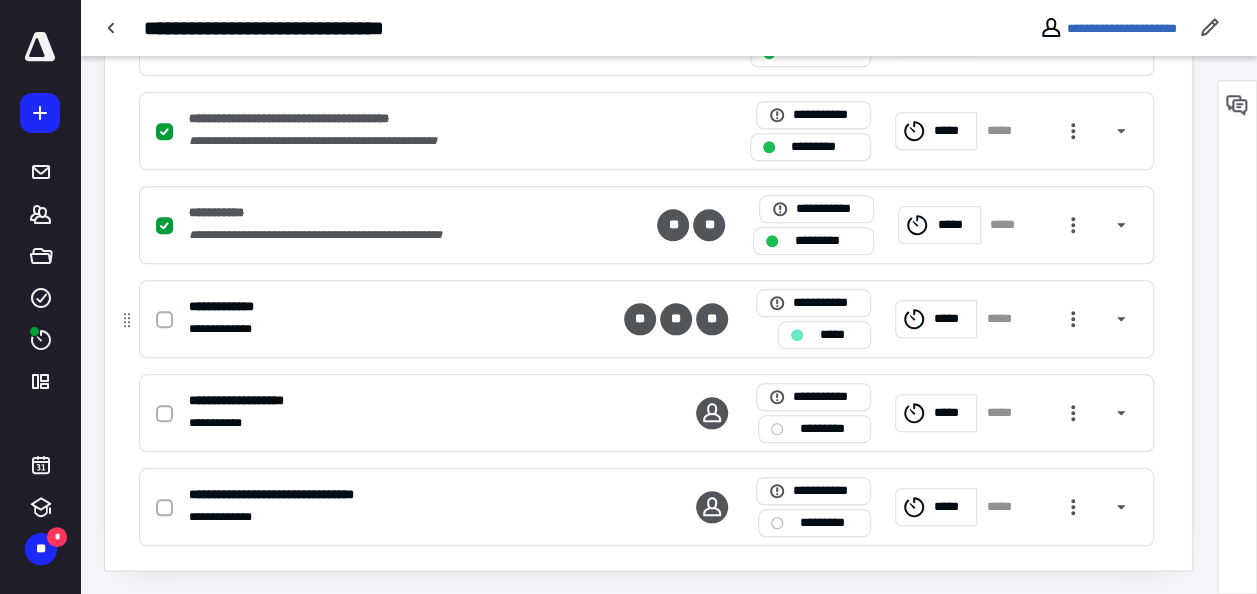 click 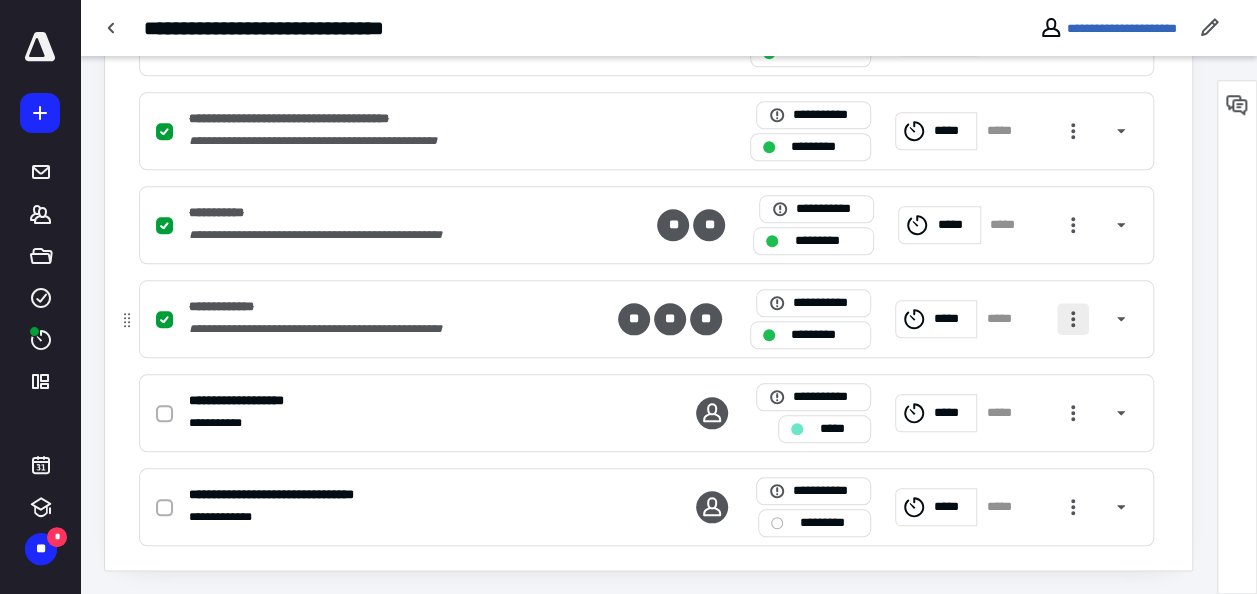 click at bounding box center (1073, 319) 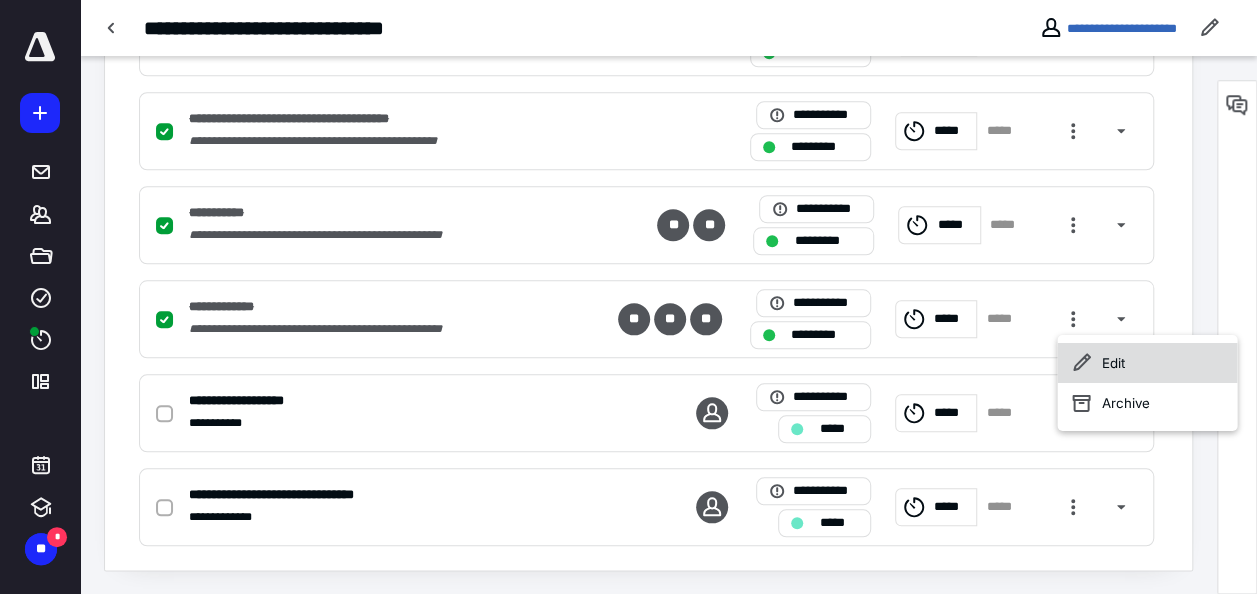 click on "Edit" at bounding box center [1147, 363] 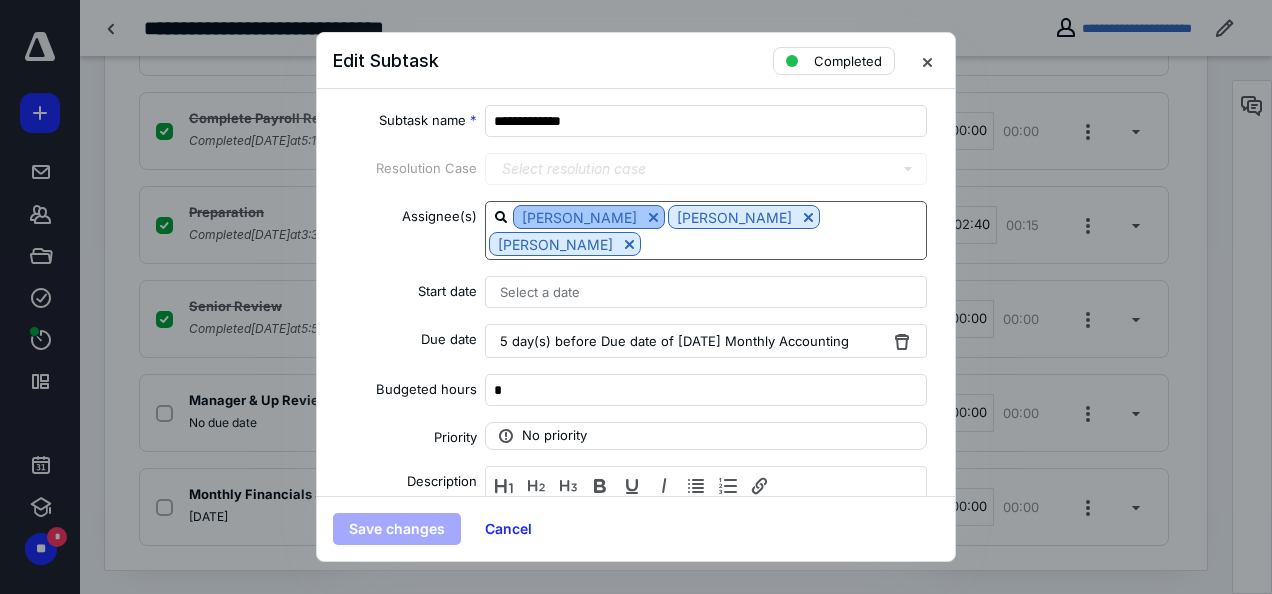 click at bounding box center (653, 217) 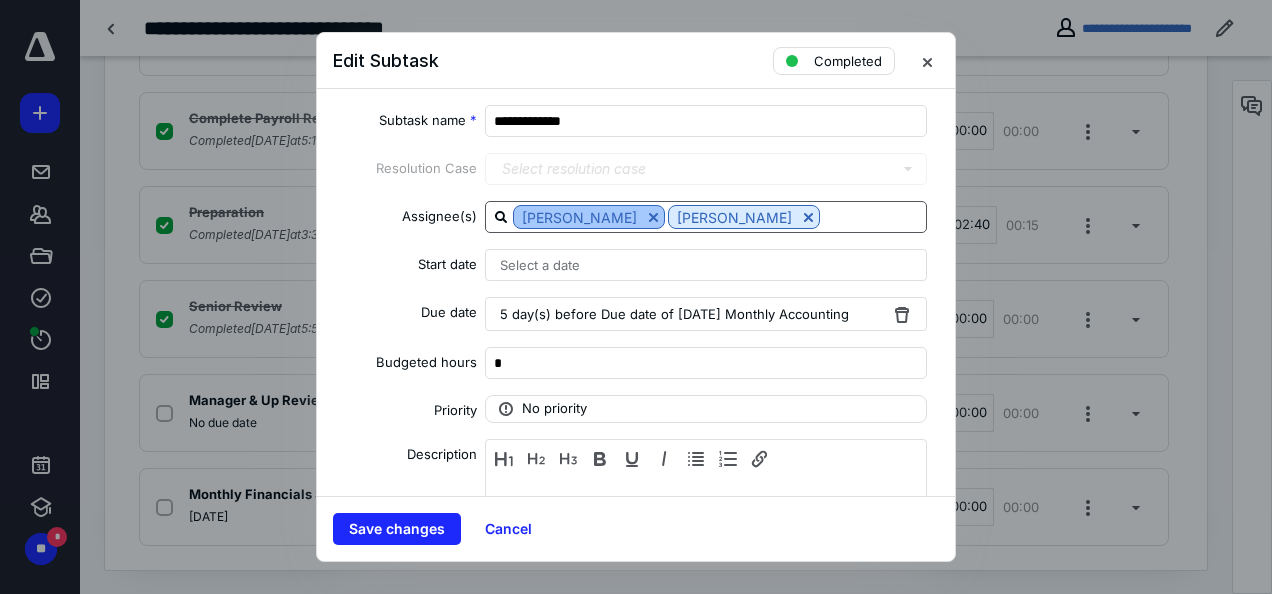 click at bounding box center [653, 217] 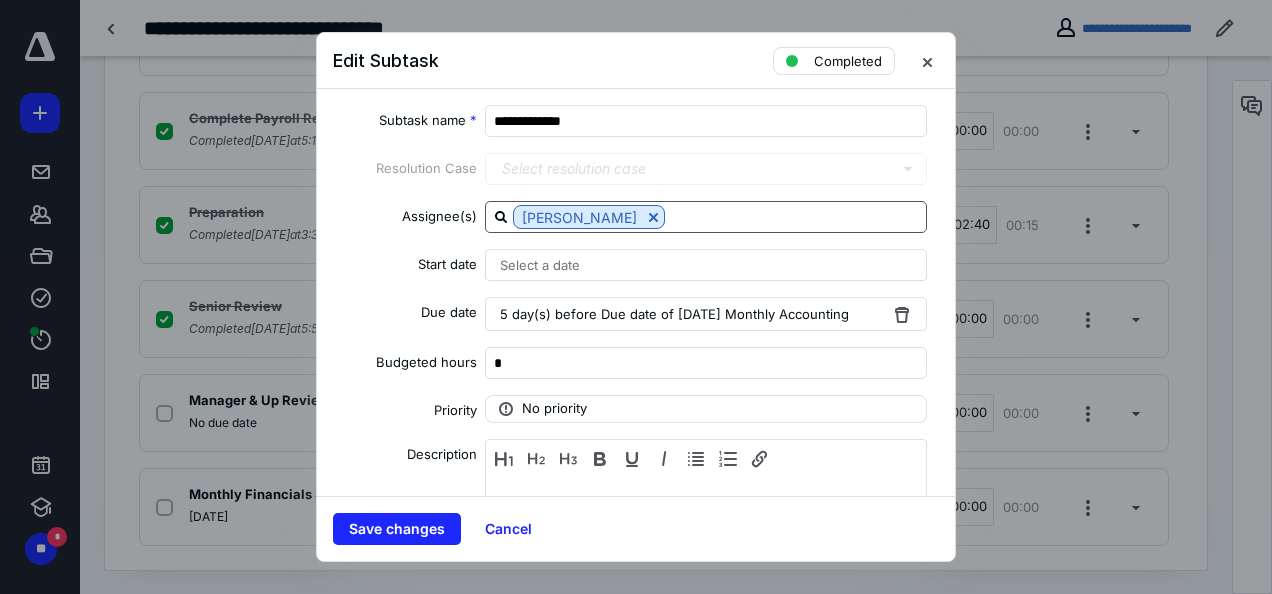 click at bounding box center [795, 216] 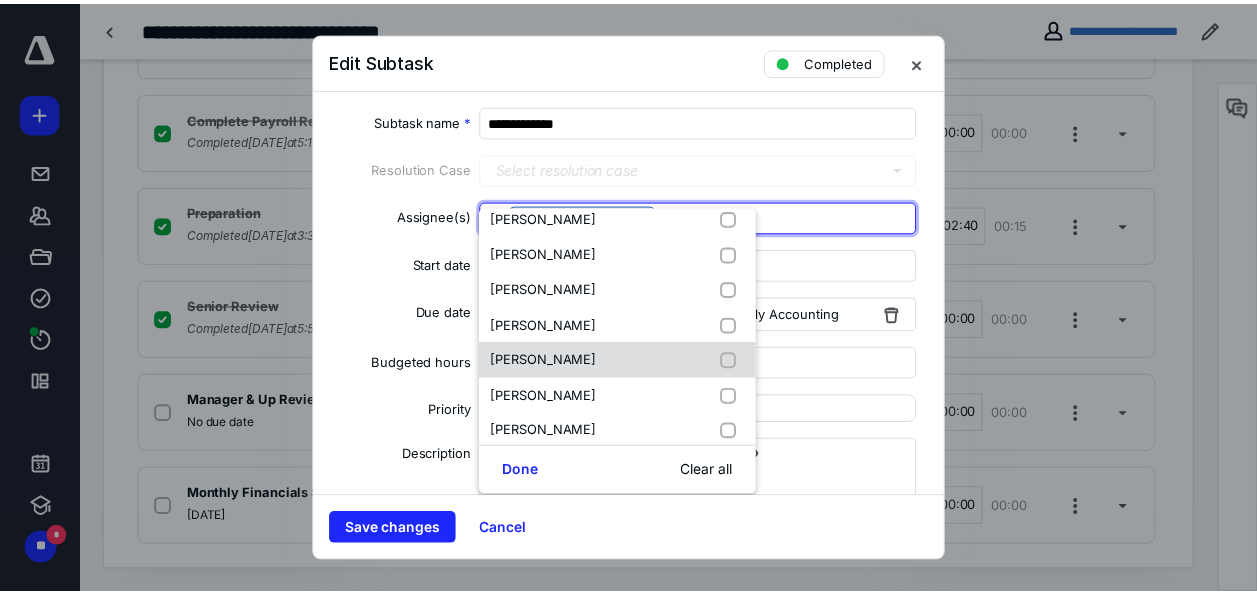 scroll, scrollTop: 1300, scrollLeft: 0, axis: vertical 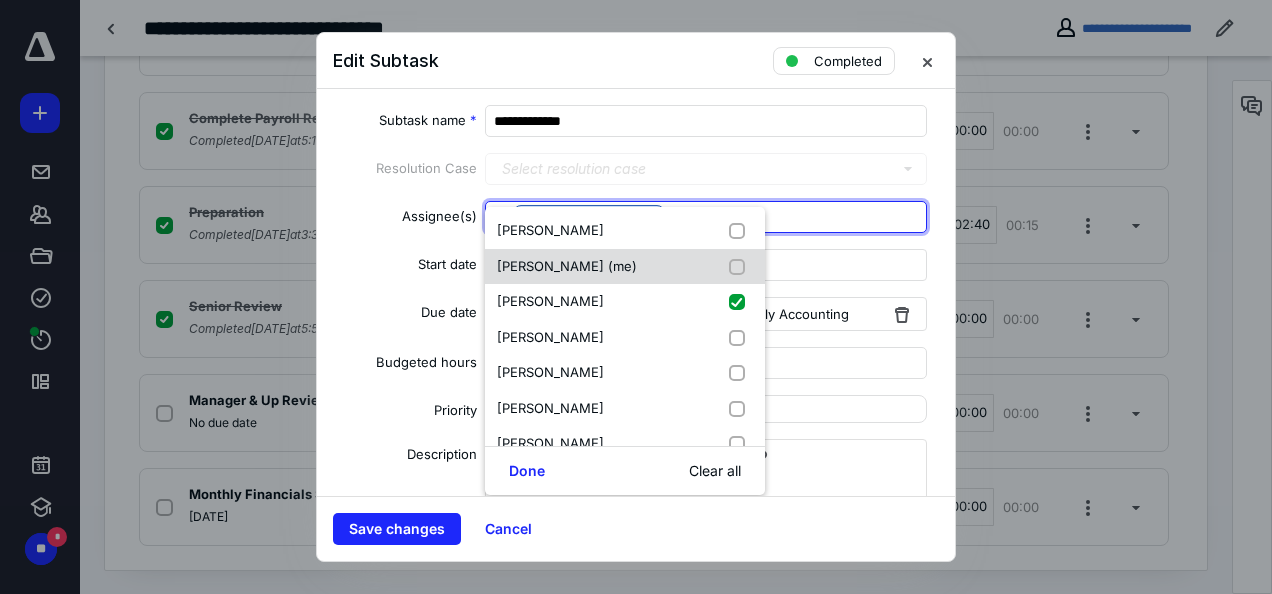 click on "[PERSON_NAME] (me)" at bounding box center [567, 266] 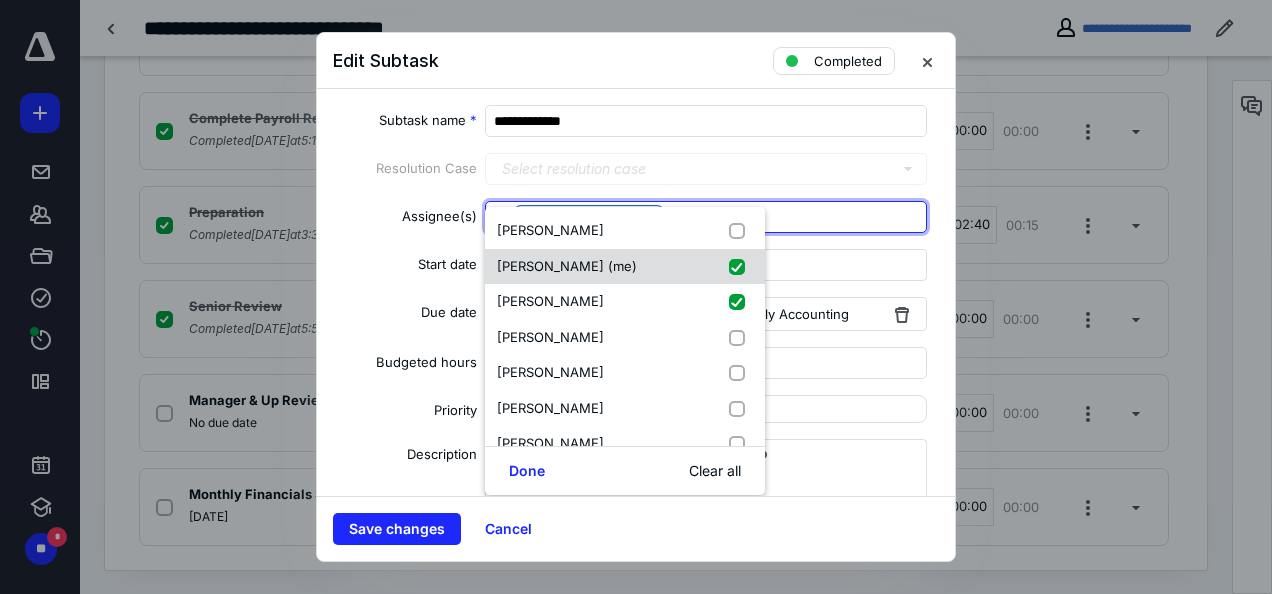 checkbox on "true" 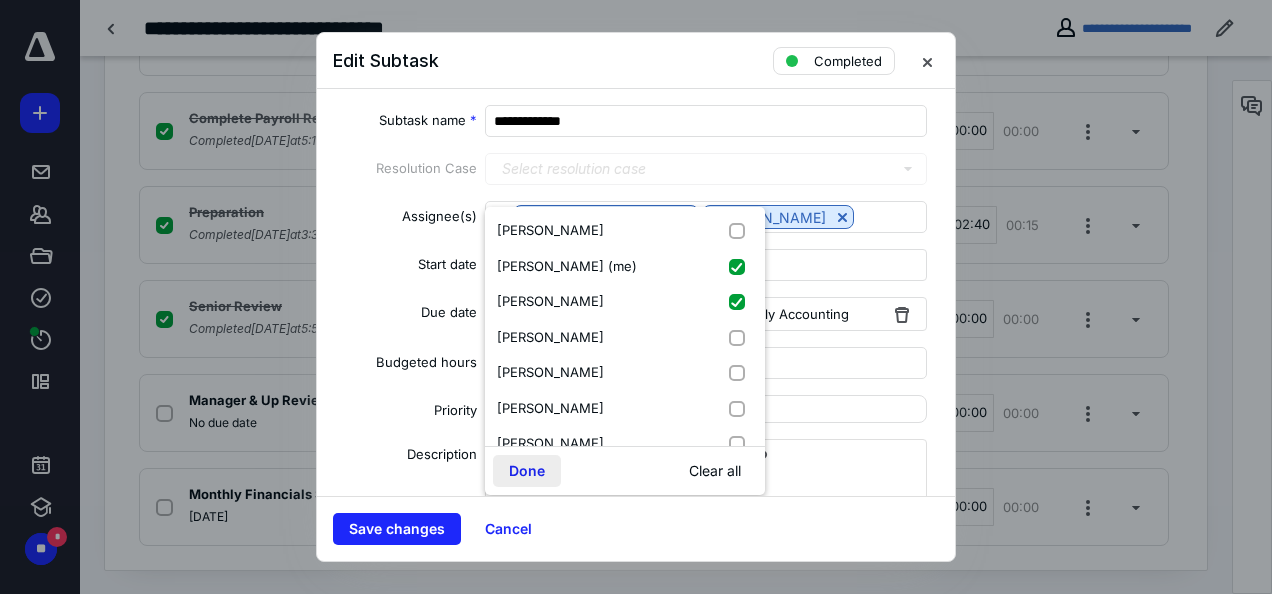 click on "Done" at bounding box center [527, 471] 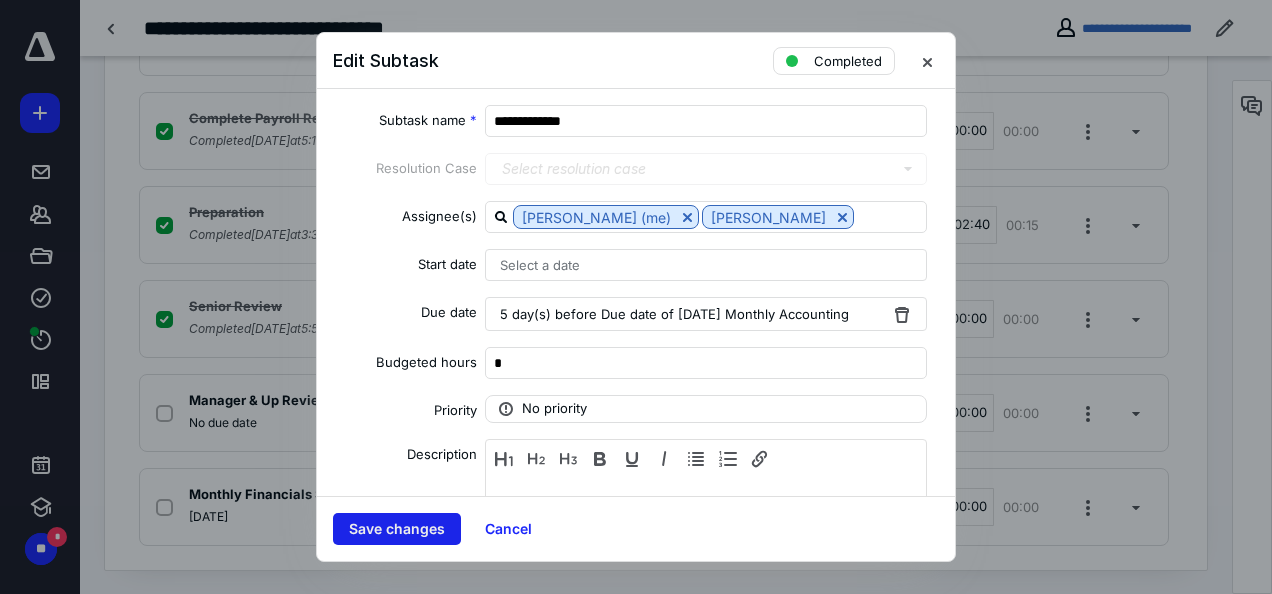 click on "Save changes" at bounding box center [397, 529] 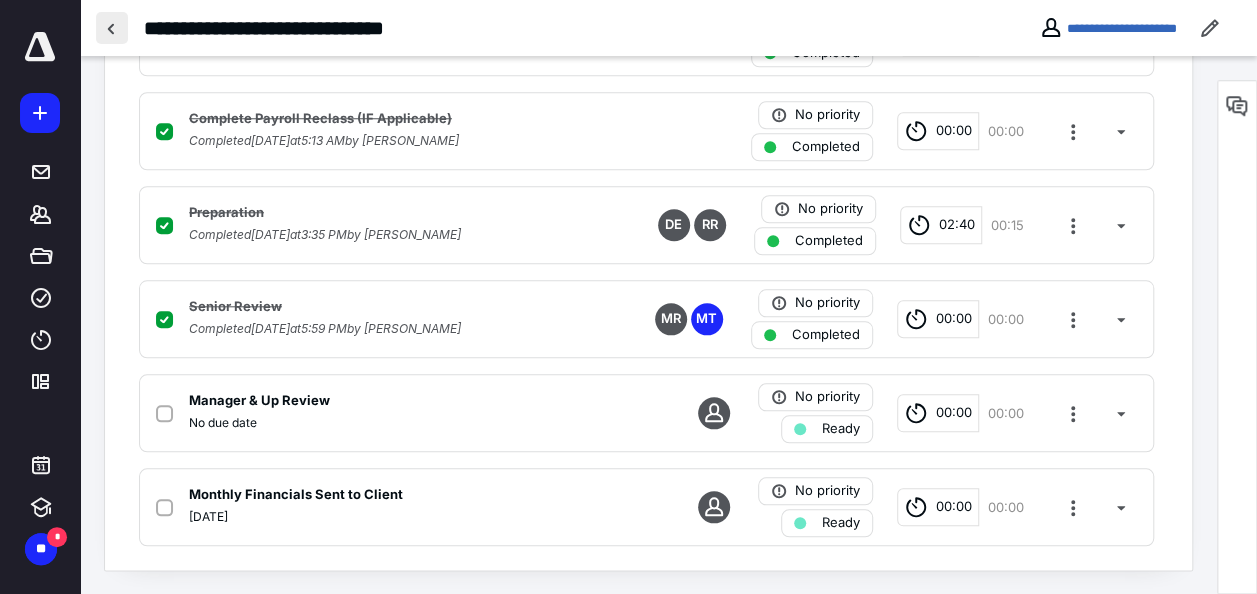 click at bounding box center (112, 28) 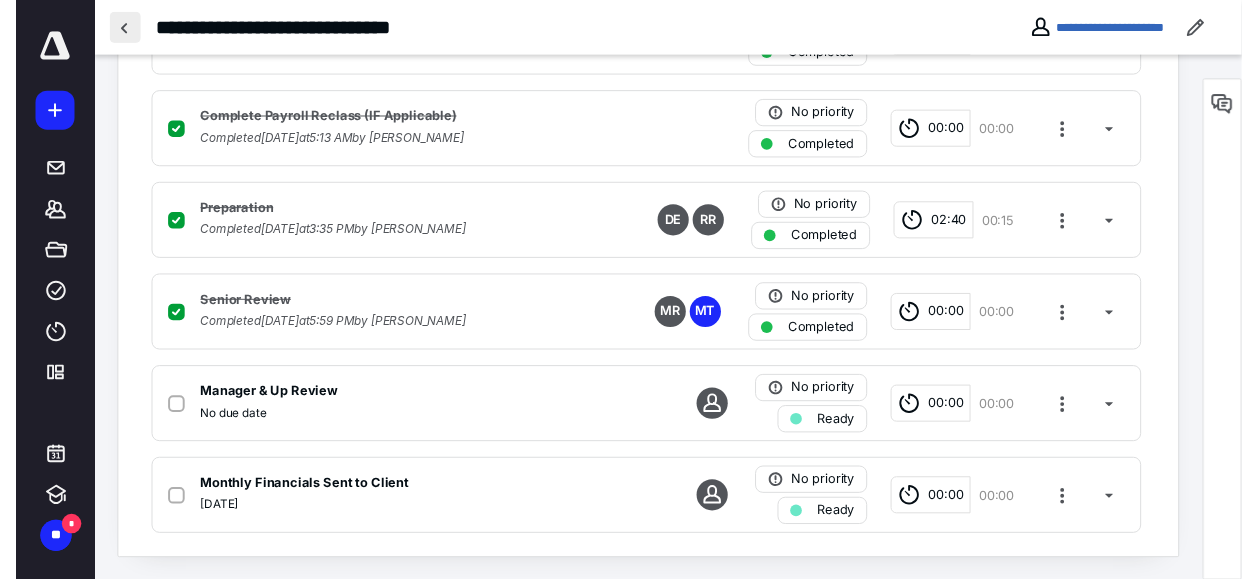 scroll, scrollTop: 0, scrollLeft: 0, axis: both 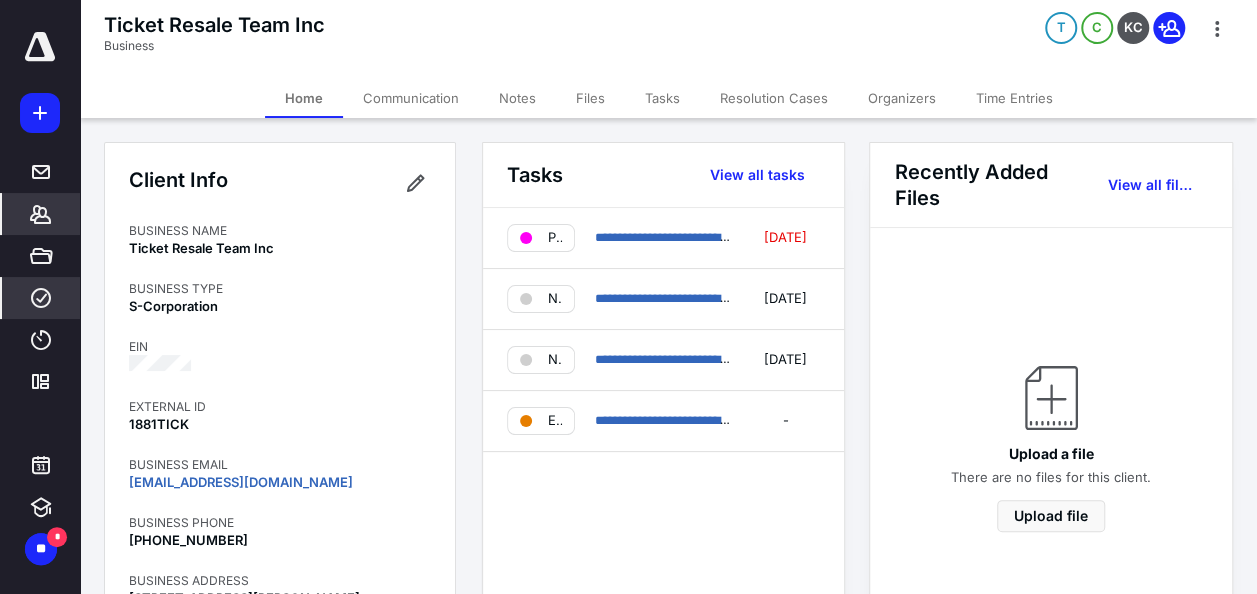 click 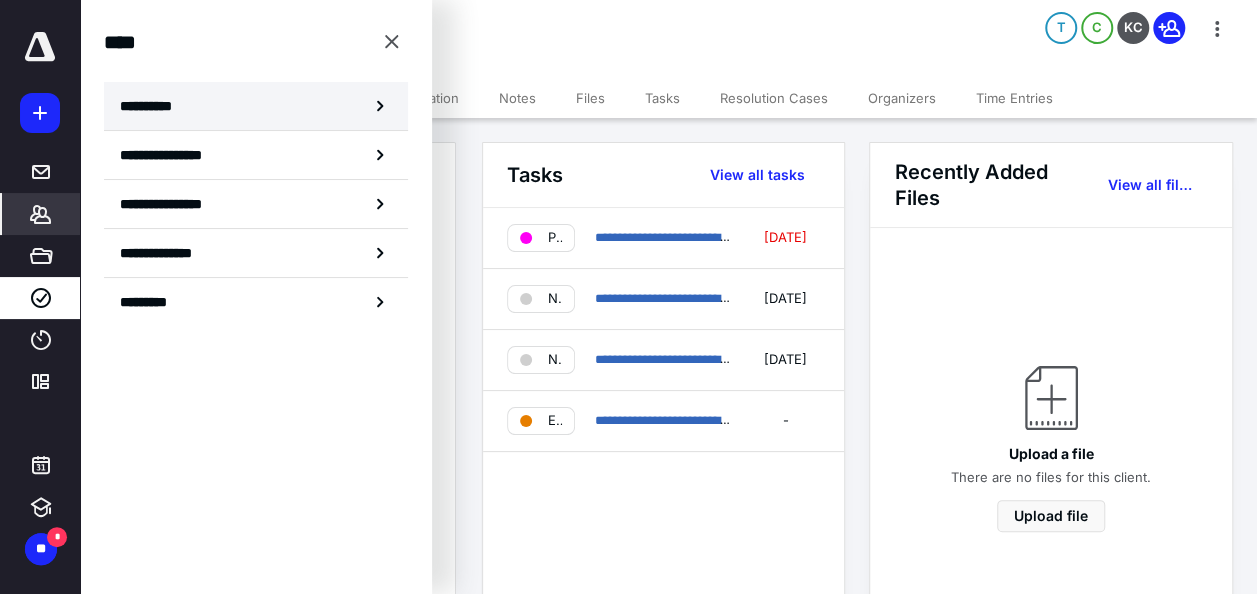 click on "**********" at bounding box center [153, 106] 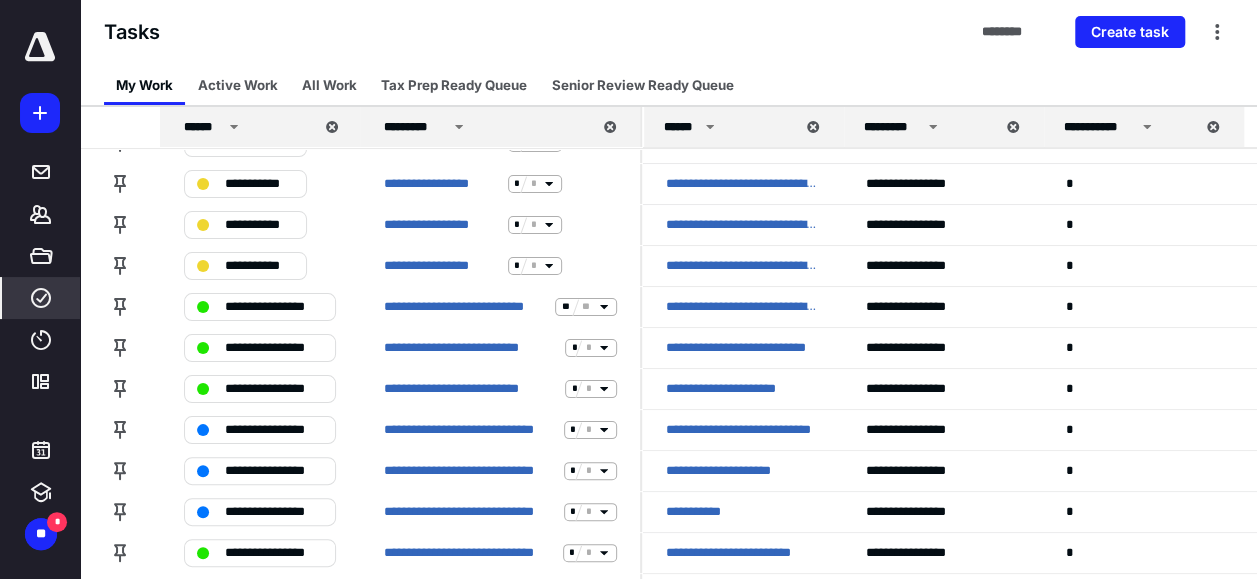 scroll, scrollTop: 0, scrollLeft: 0, axis: both 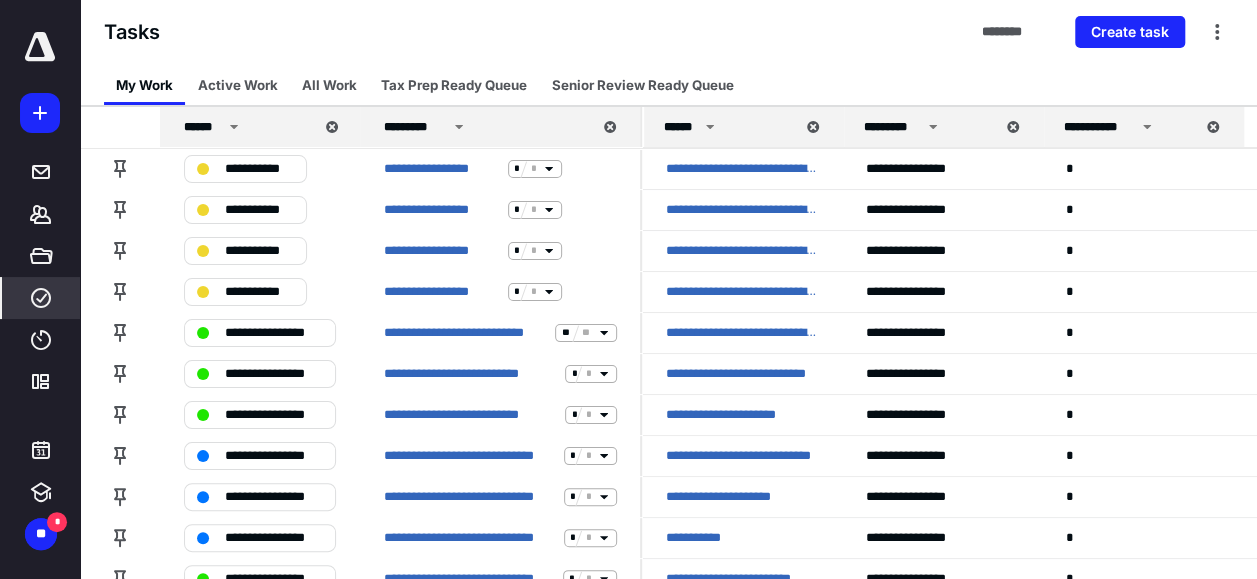 click on "*********" at bounding box center [415, 127] 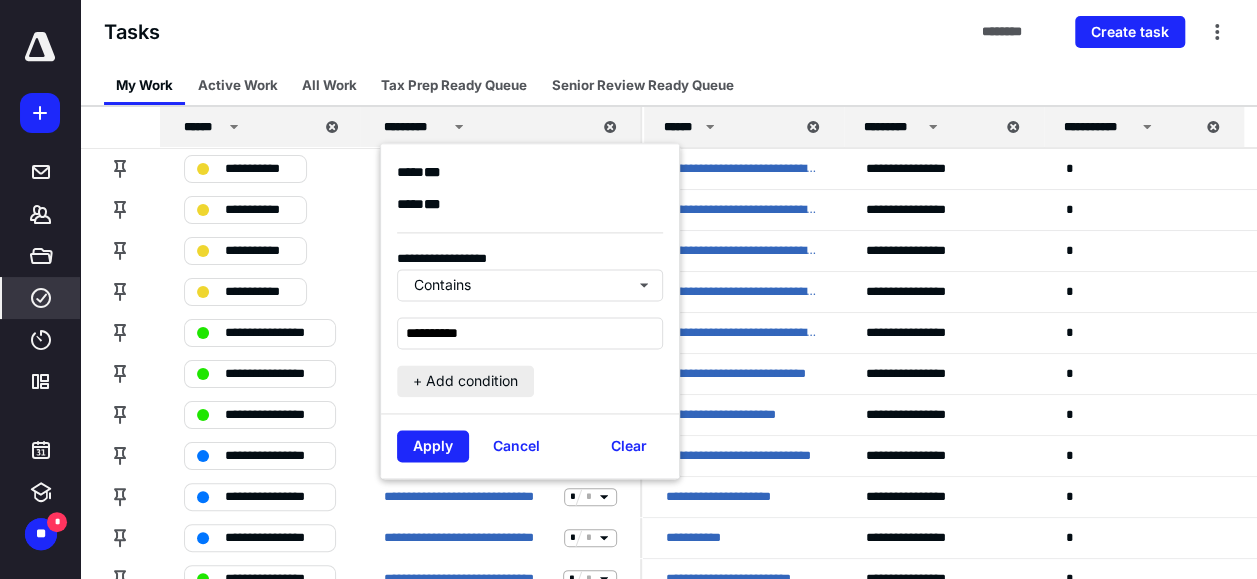 click on "+ Add condition" at bounding box center (465, 381) 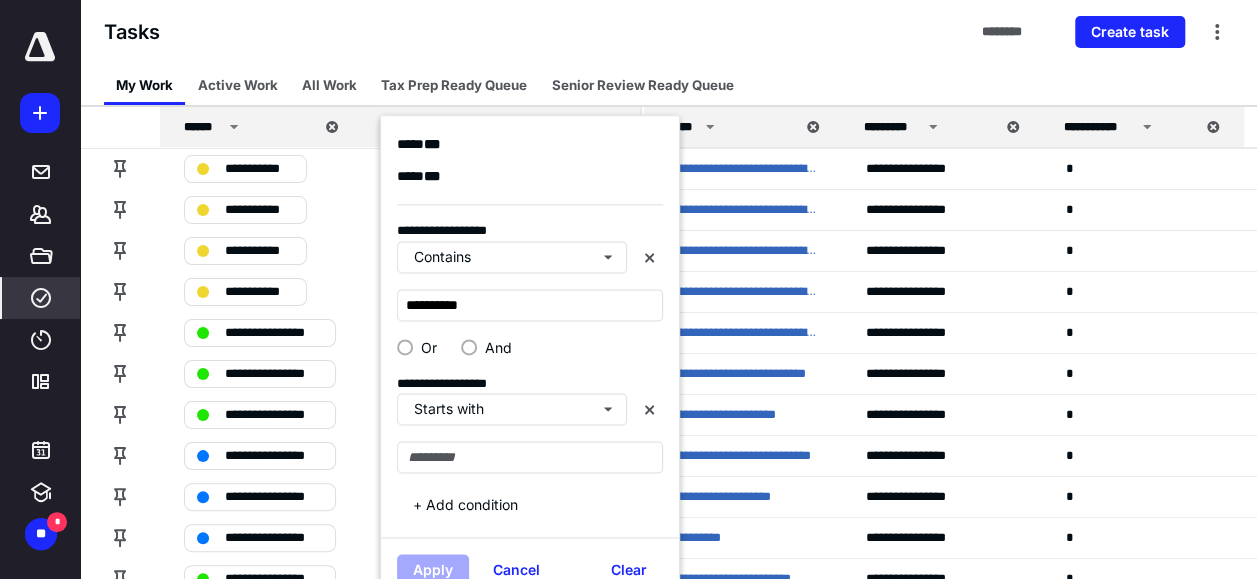scroll, scrollTop: 100, scrollLeft: 0, axis: vertical 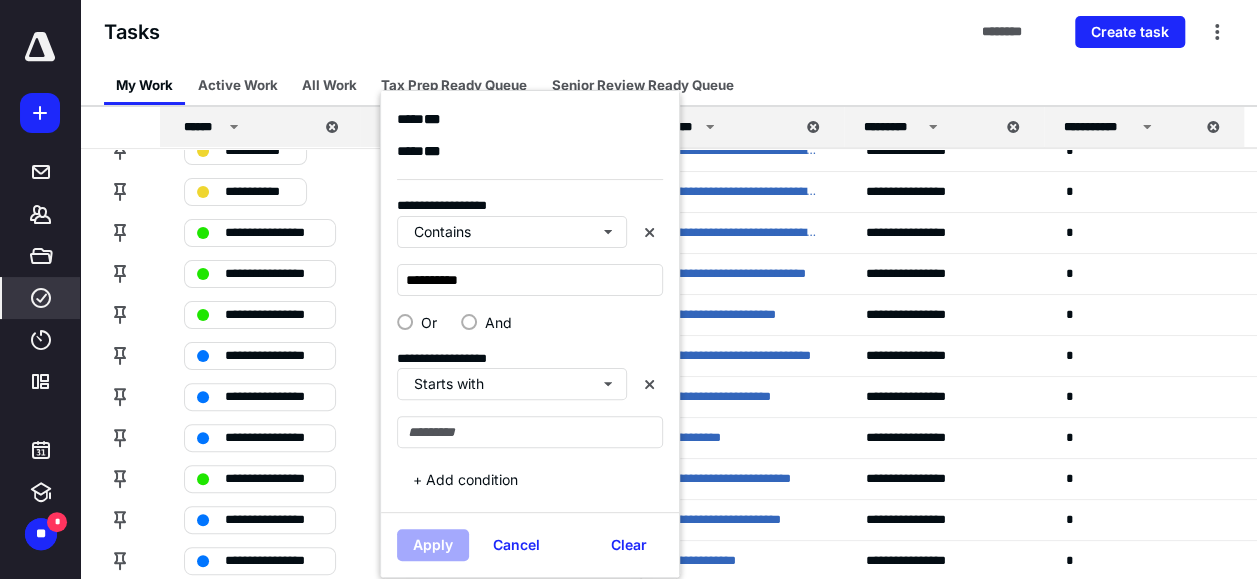 click on "And" at bounding box center [486, 322] 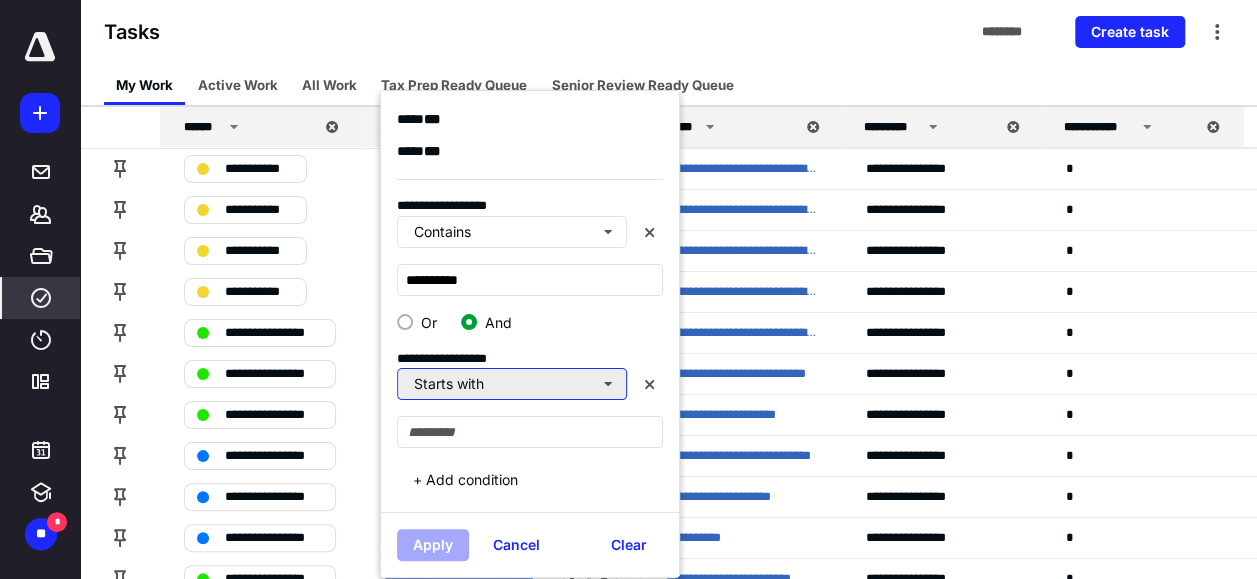 click on "Starts with" at bounding box center (512, 384) 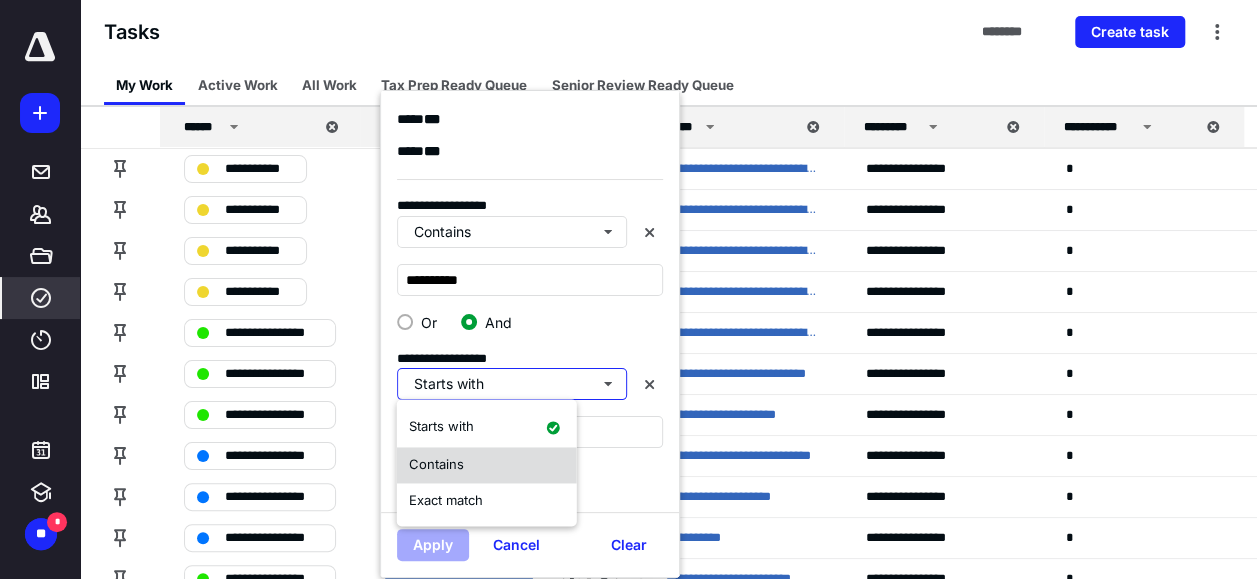 click on "Contains" at bounding box center [436, 464] 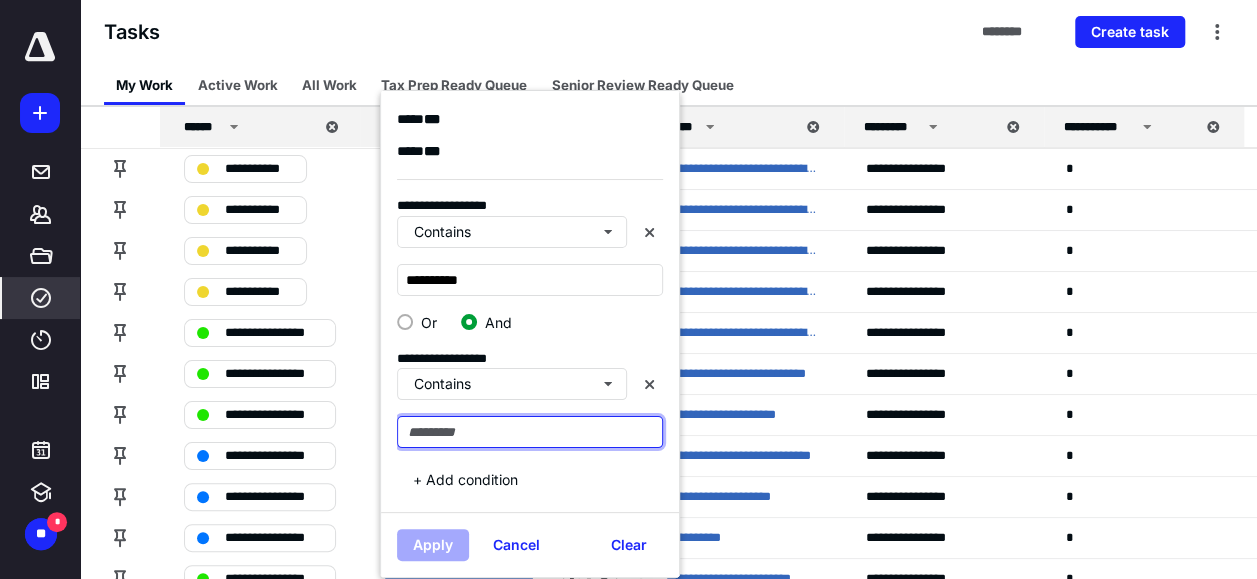 click at bounding box center [530, 432] 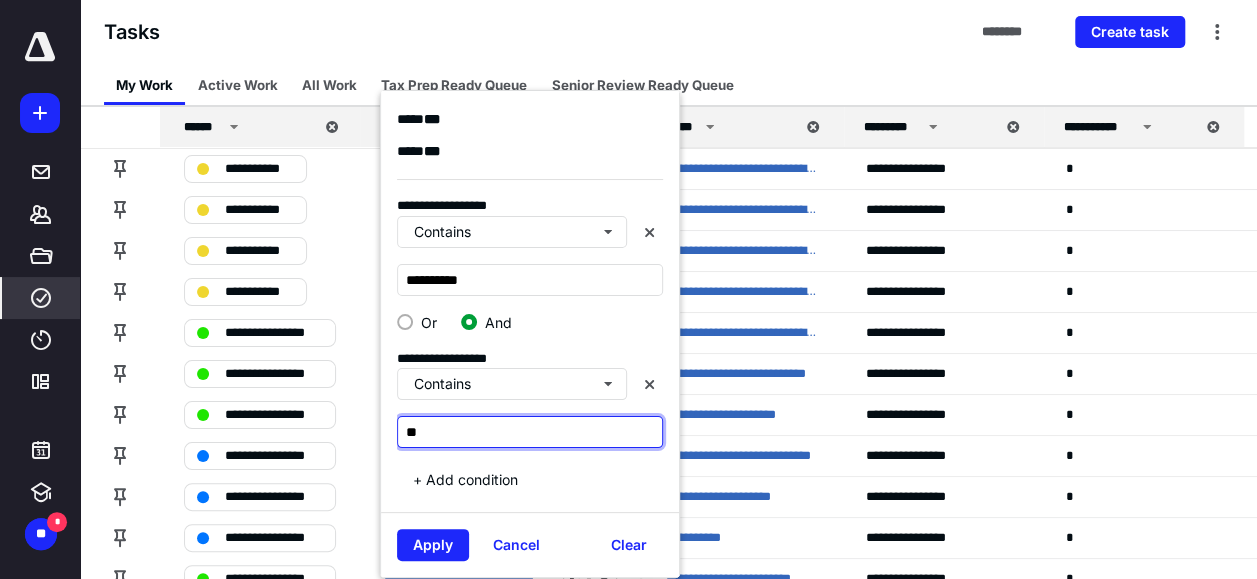 type on "*" 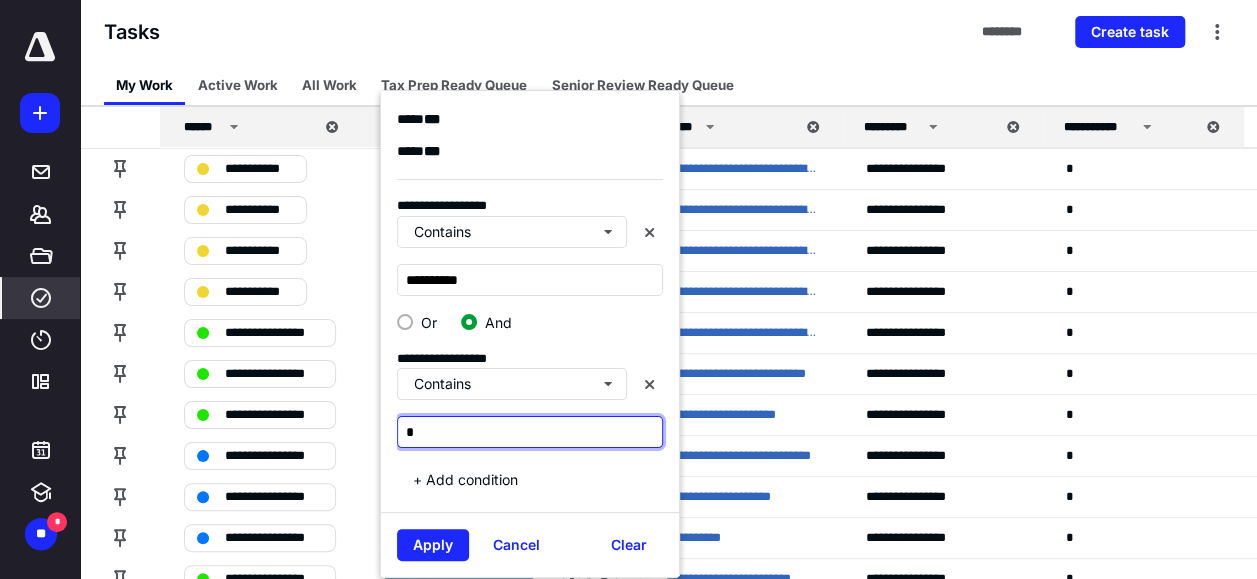 type 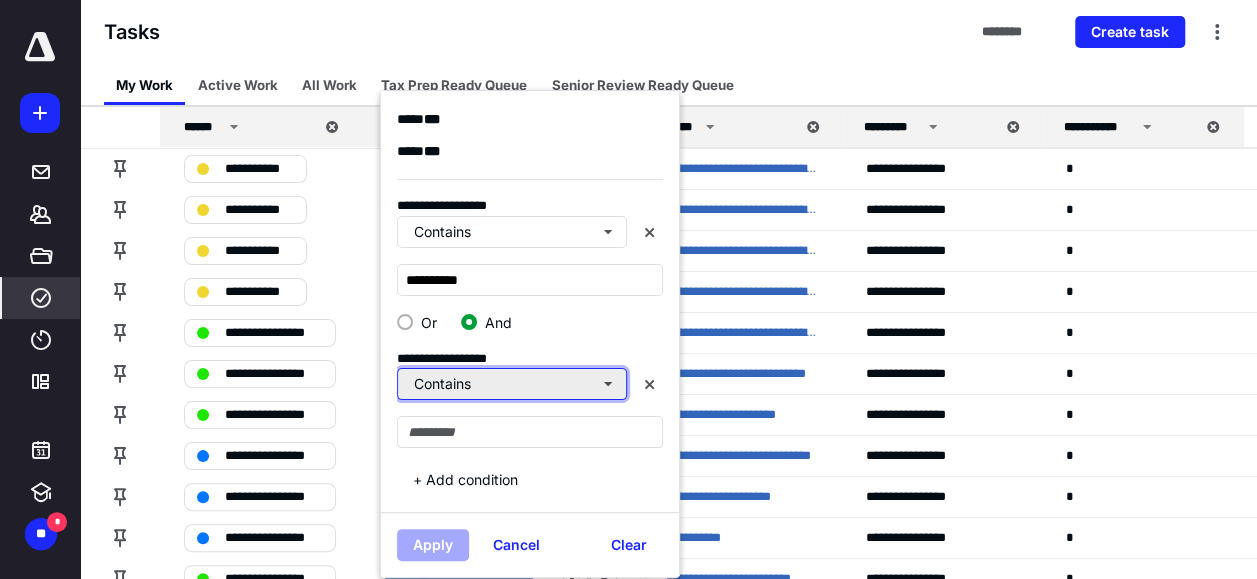 click on "Contains" at bounding box center [512, 384] 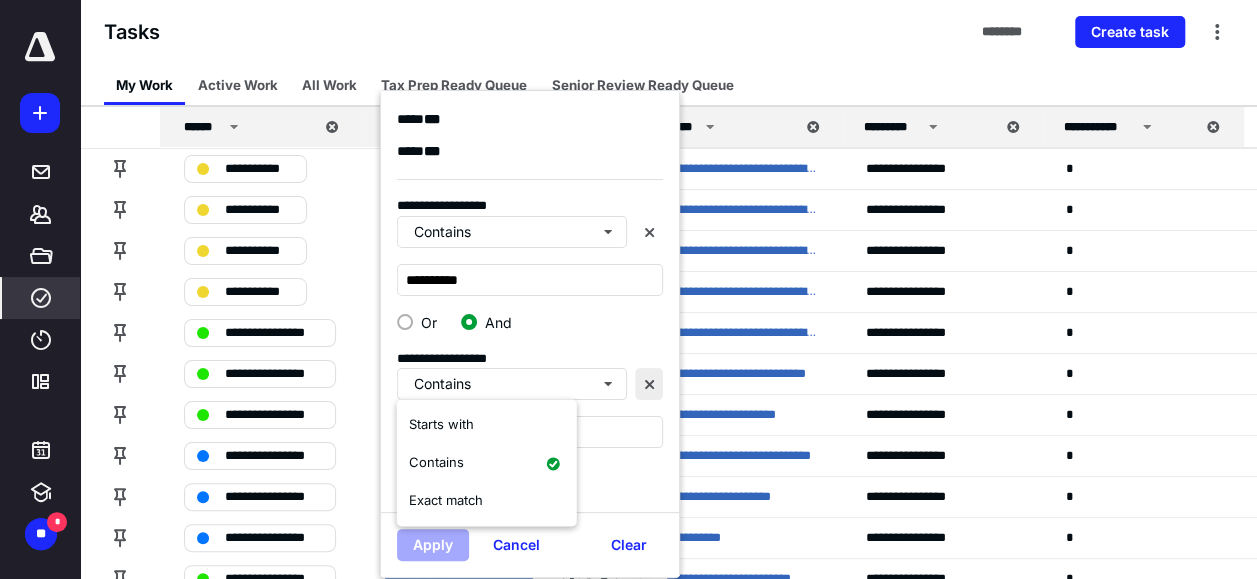 click at bounding box center (649, 384) 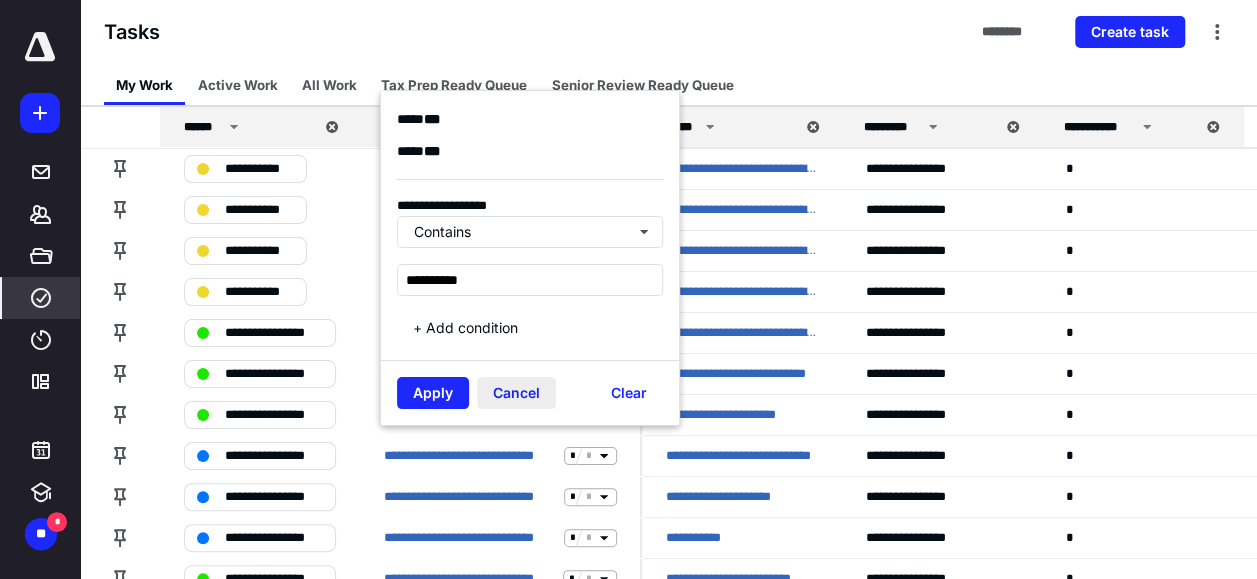 click on "Cancel" at bounding box center (516, 393) 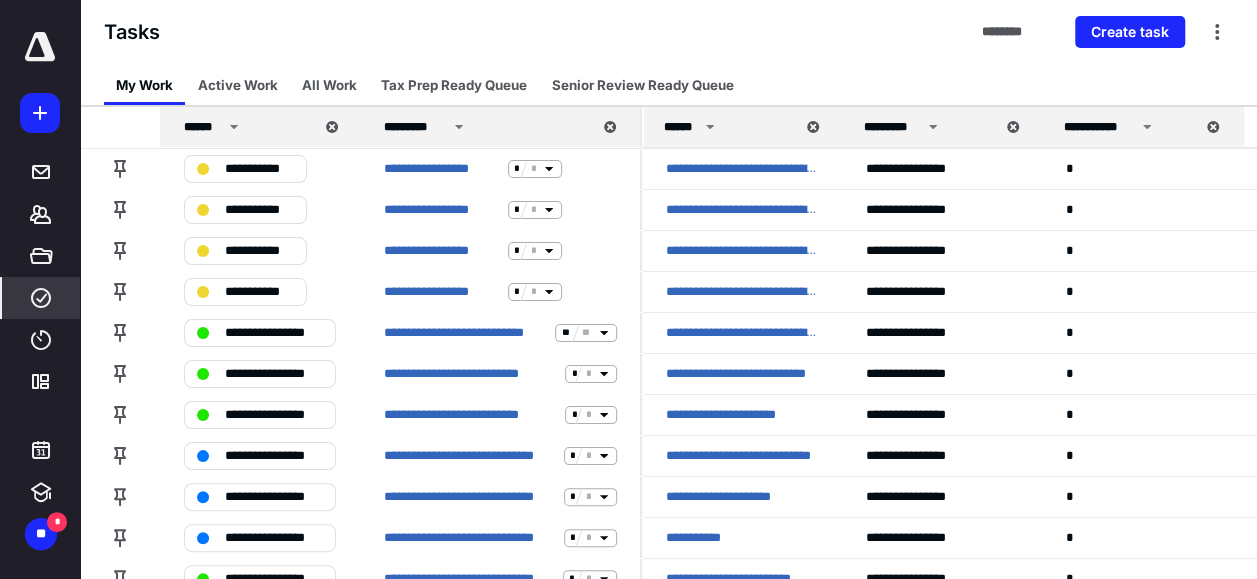 click 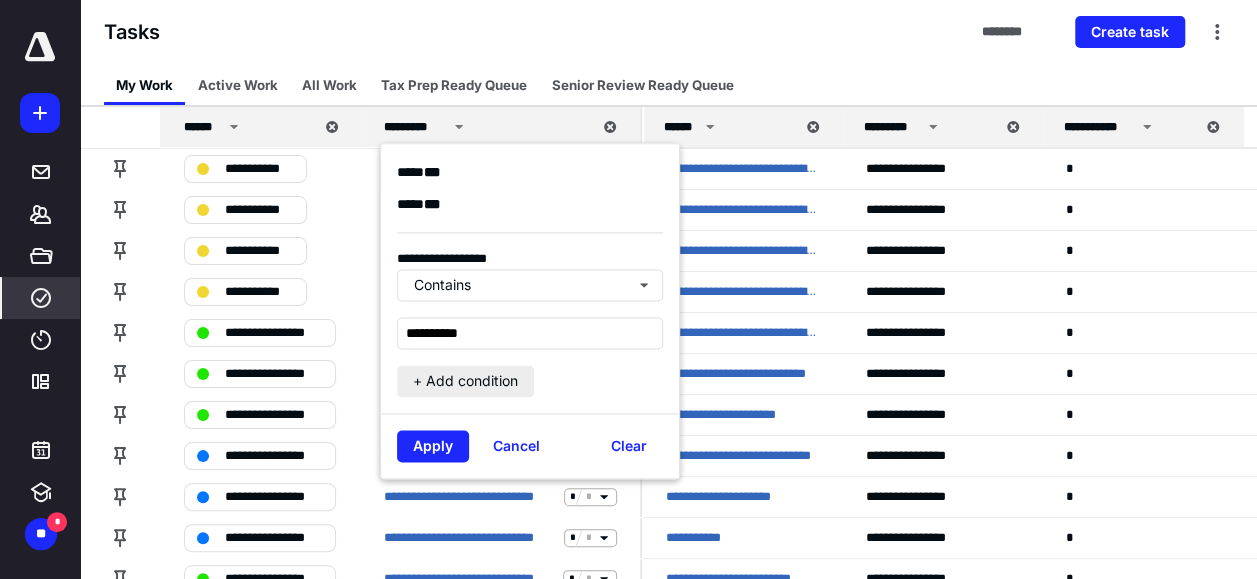 click on "+ Add condition" at bounding box center (465, 381) 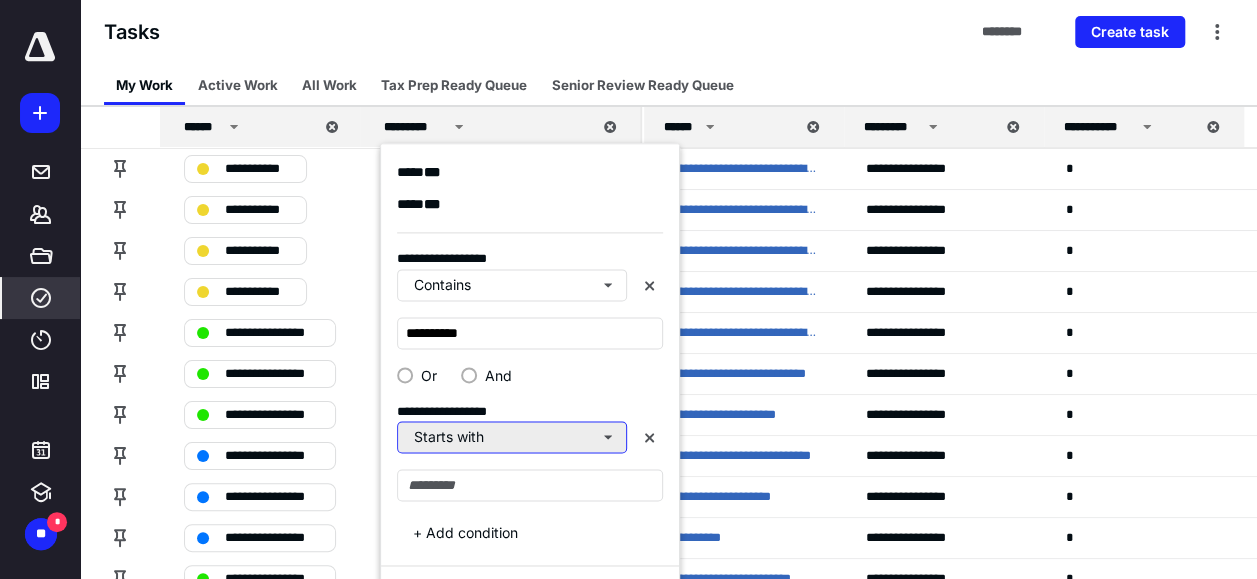 click on "Starts with" at bounding box center (512, 437) 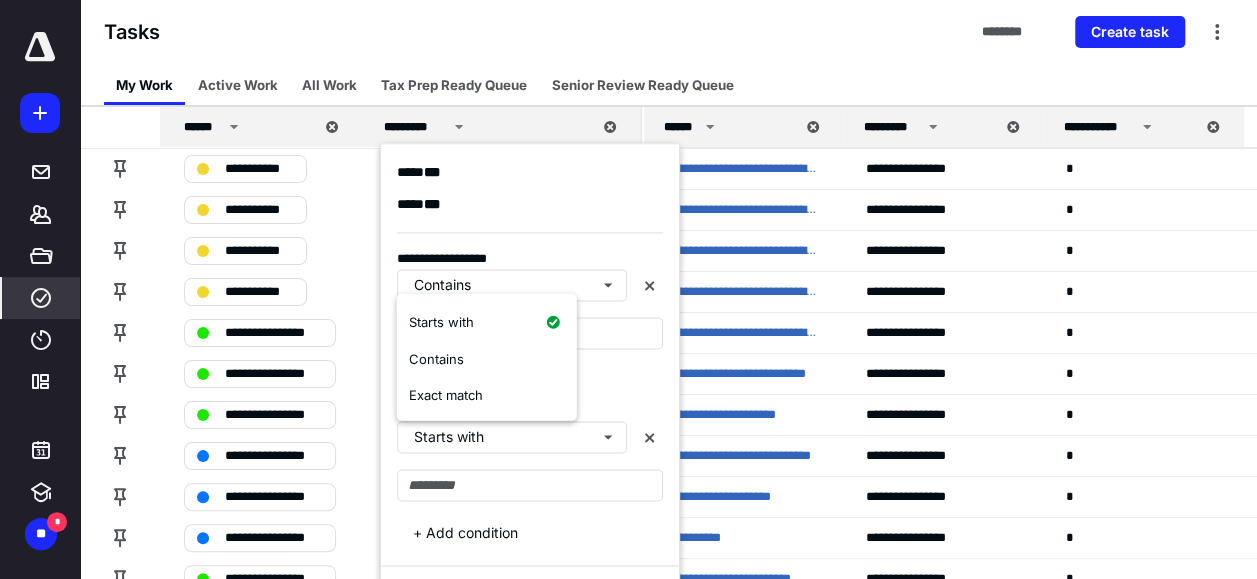 click on "**********" at bounding box center (538, 399) 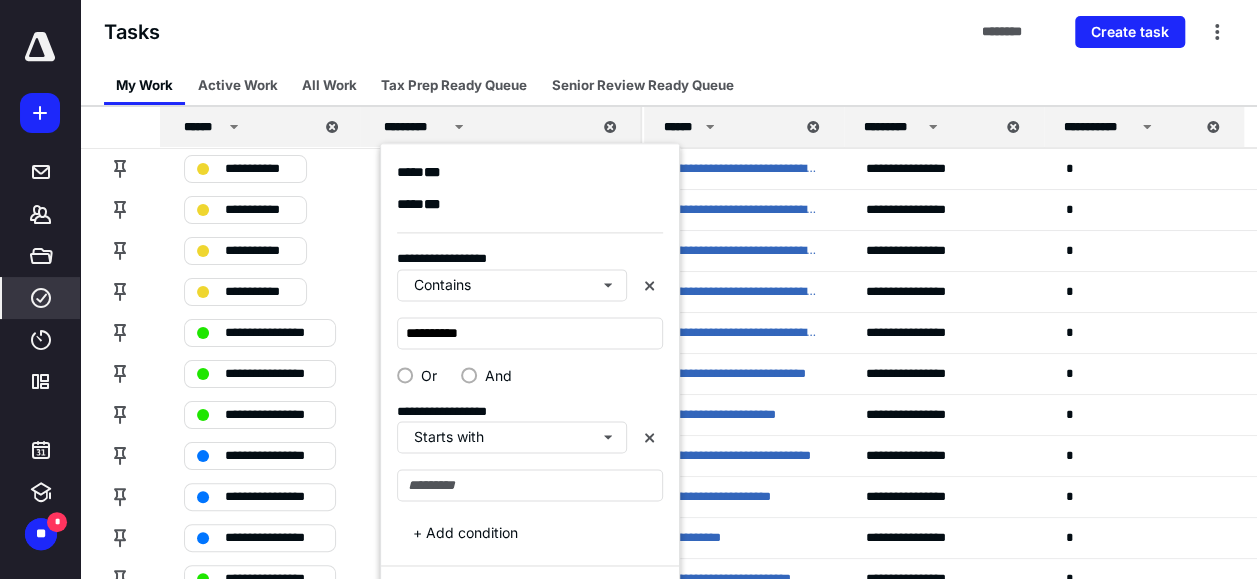 click on "Tasks ******** Create task" at bounding box center (668, 32) 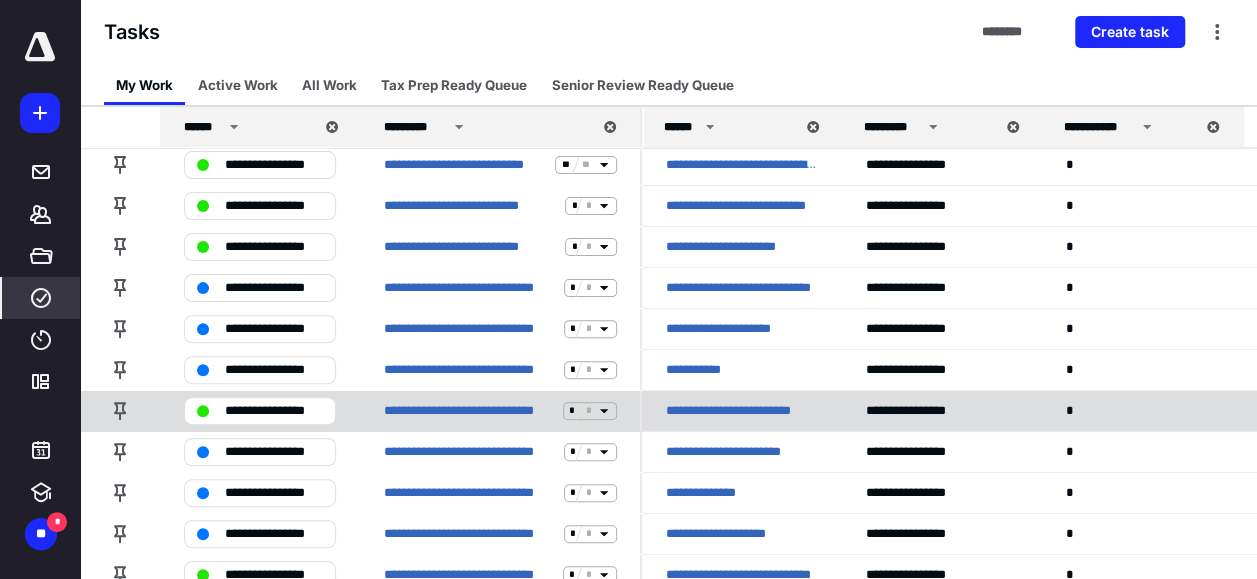 scroll, scrollTop: 200, scrollLeft: 0, axis: vertical 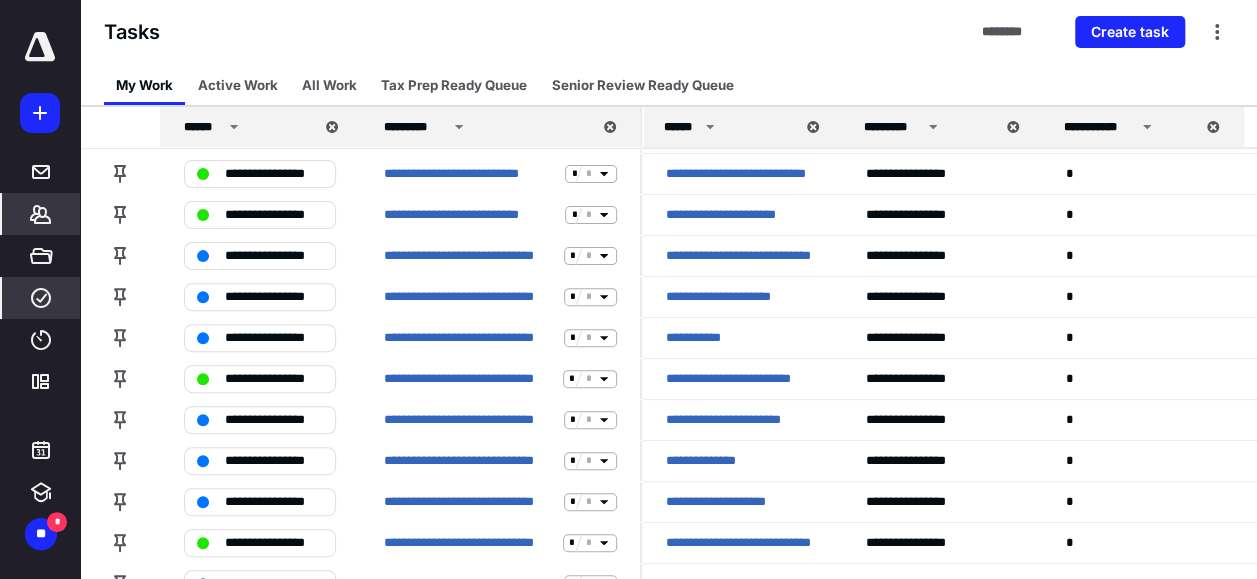 drag, startPoint x: 32, startPoint y: 208, endPoint x: 68, endPoint y: 212, distance: 36.221542 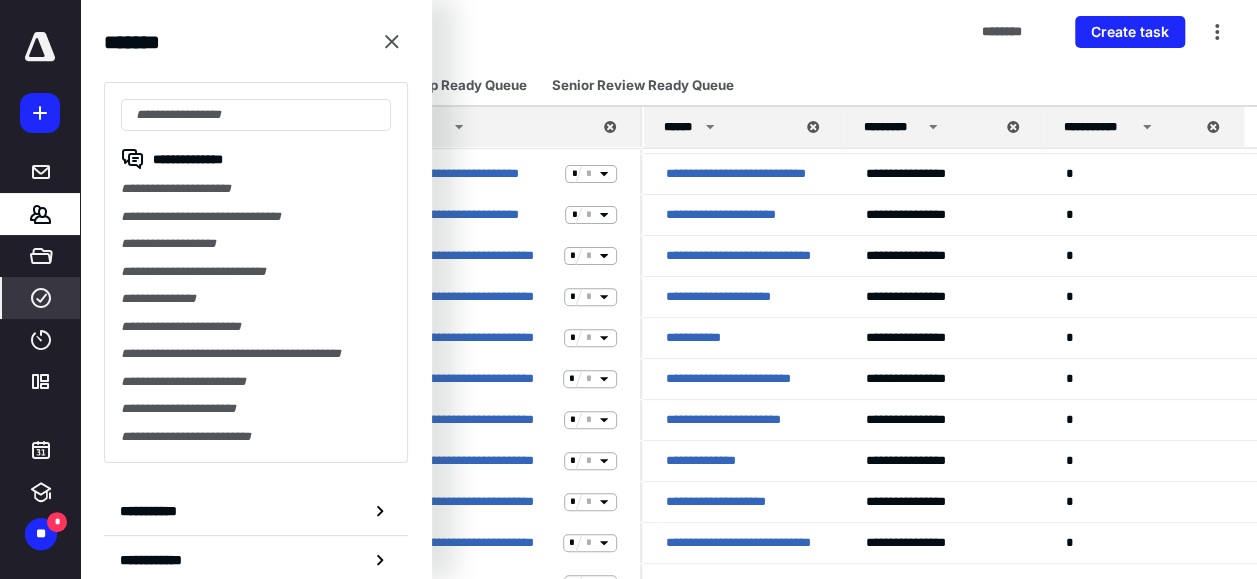 click on "Tasks ******** Create task" at bounding box center [668, 32] 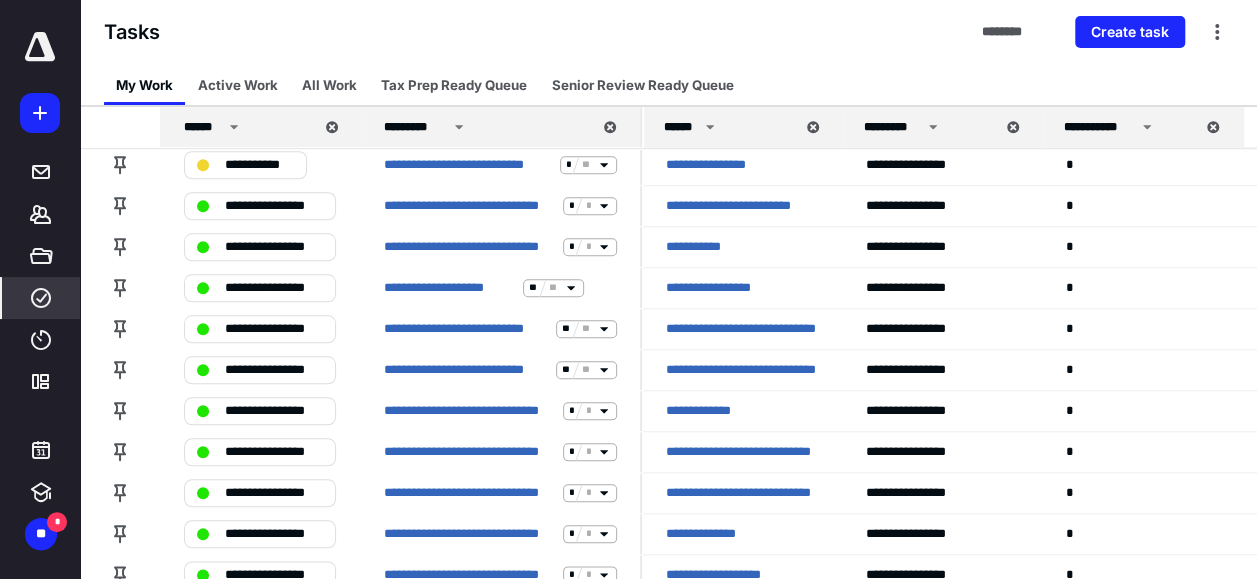 scroll, scrollTop: 896, scrollLeft: 0, axis: vertical 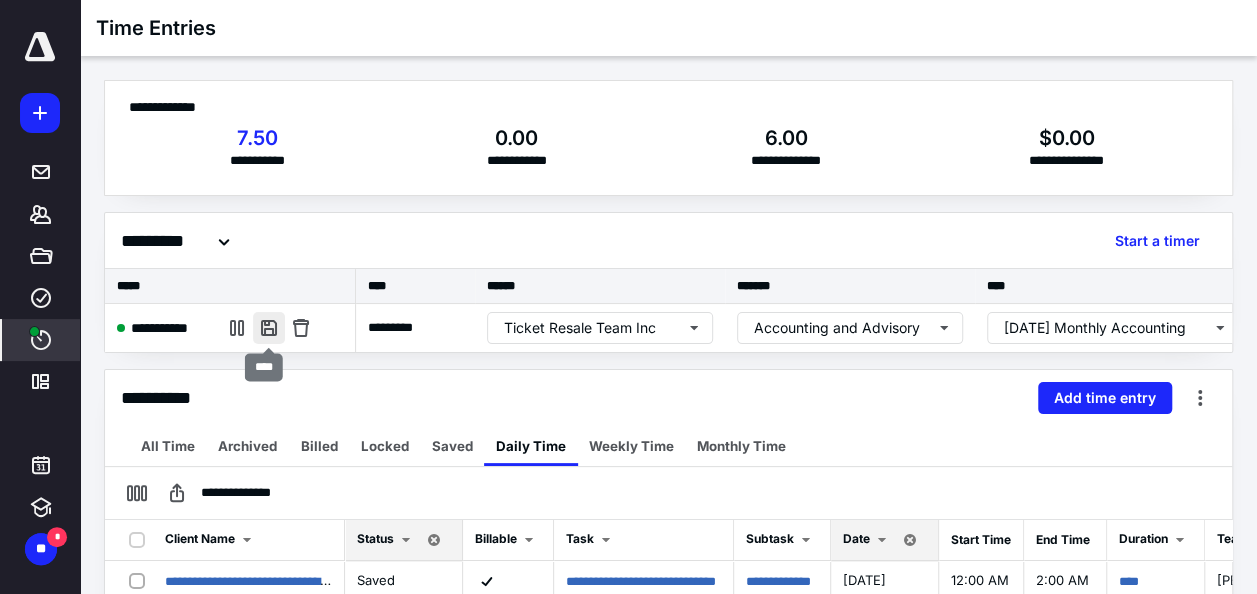 click at bounding box center [269, 328] 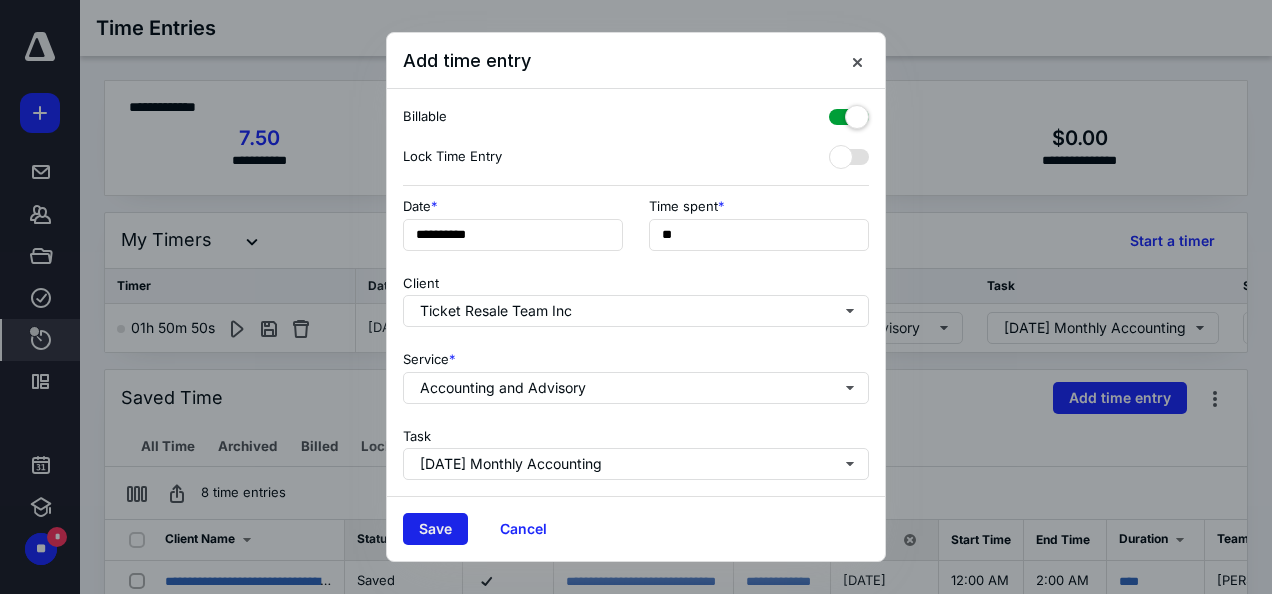 click on "Save" at bounding box center [435, 529] 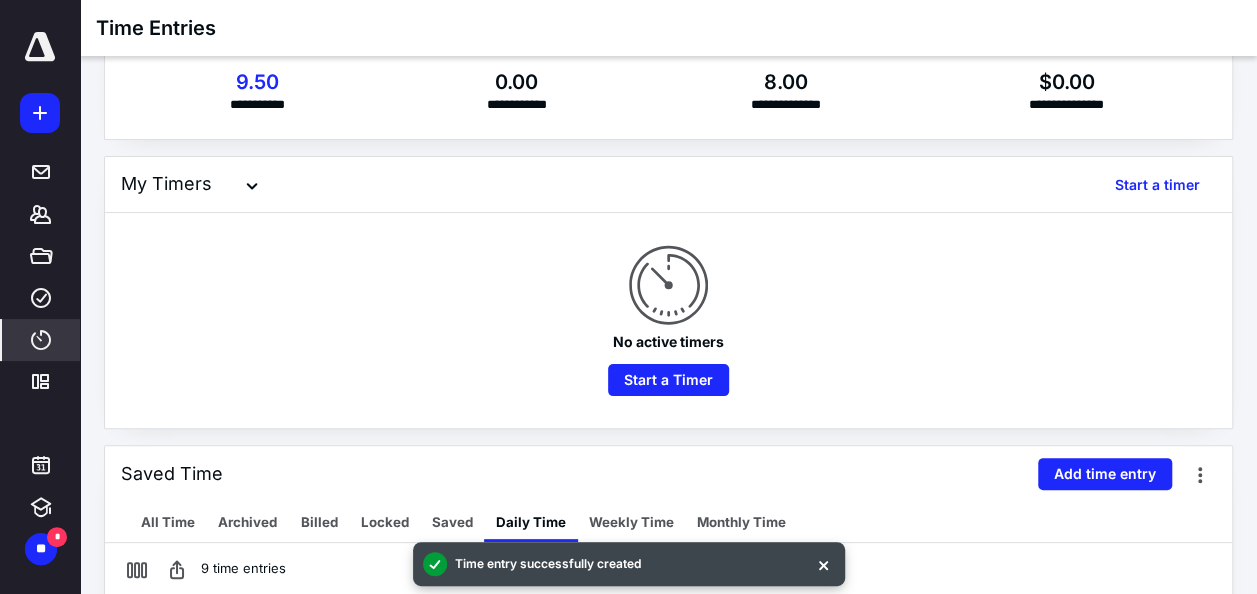 scroll, scrollTop: 200, scrollLeft: 0, axis: vertical 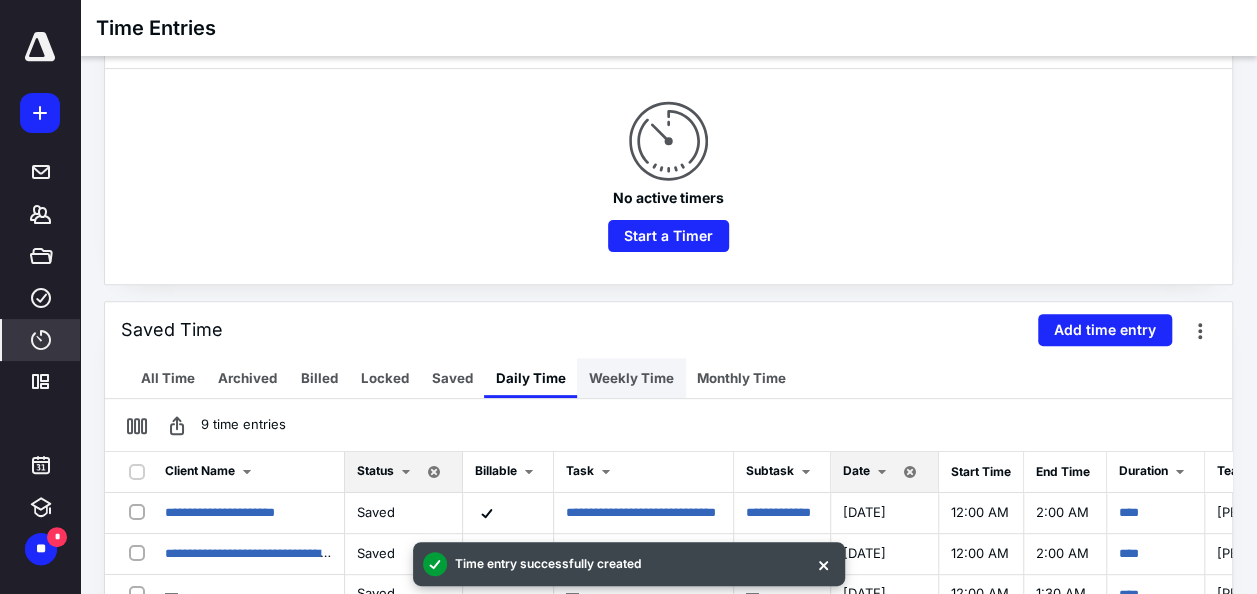 click on "Weekly Time" at bounding box center [631, 378] 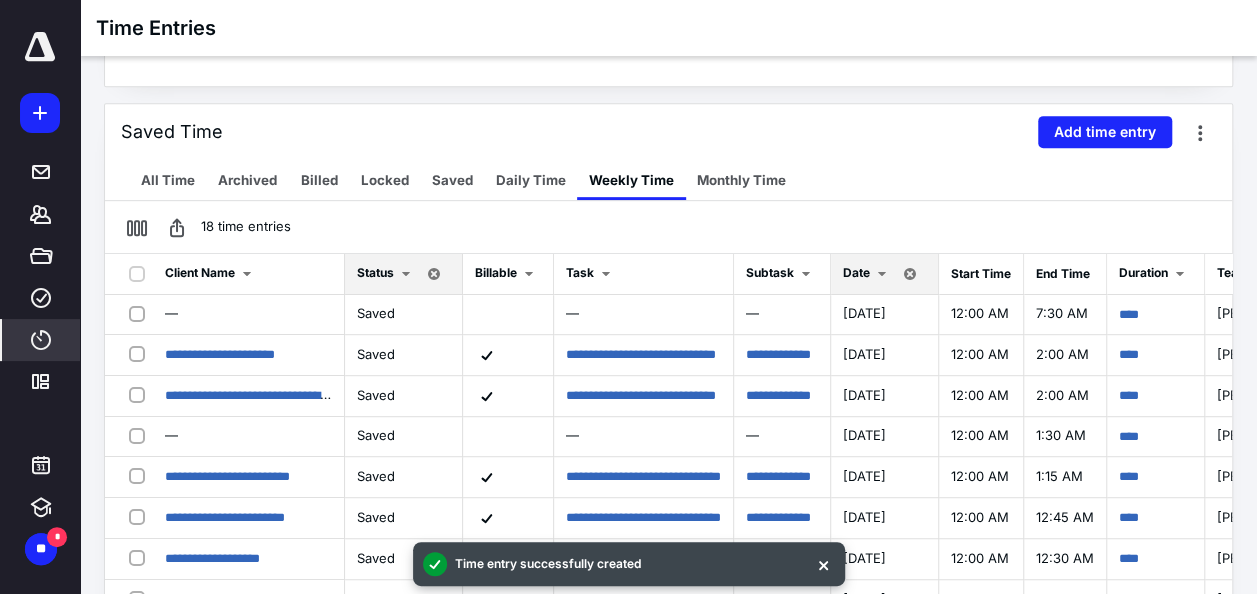 scroll, scrollTop: 400, scrollLeft: 0, axis: vertical 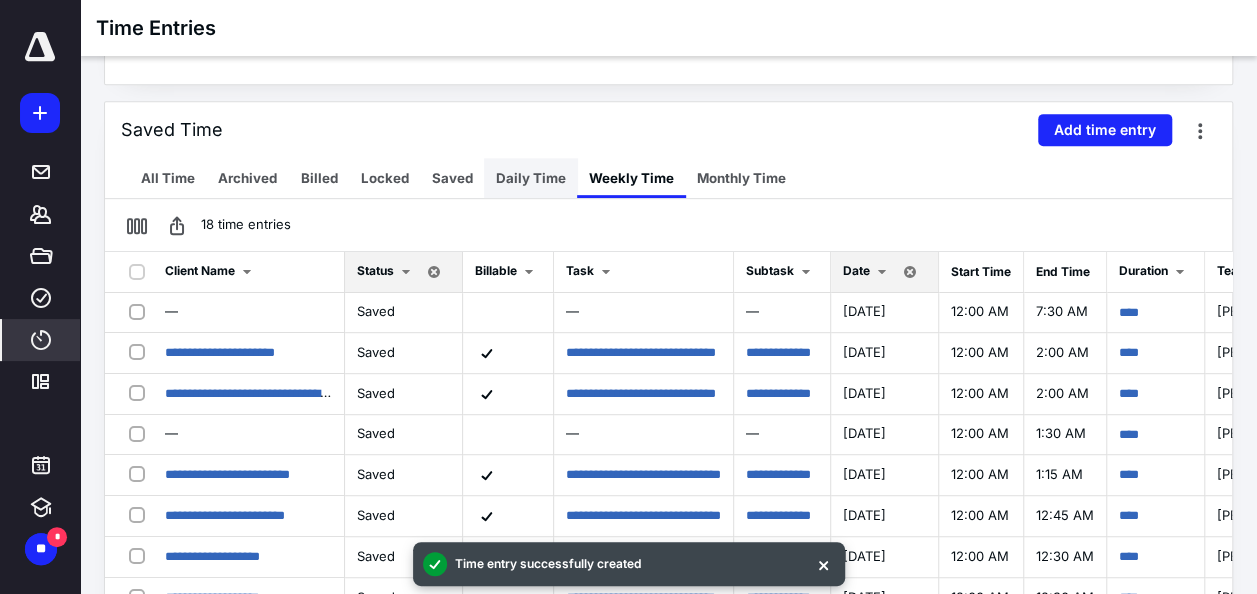 click on "Daily Time" at bounding box center [531, 178] 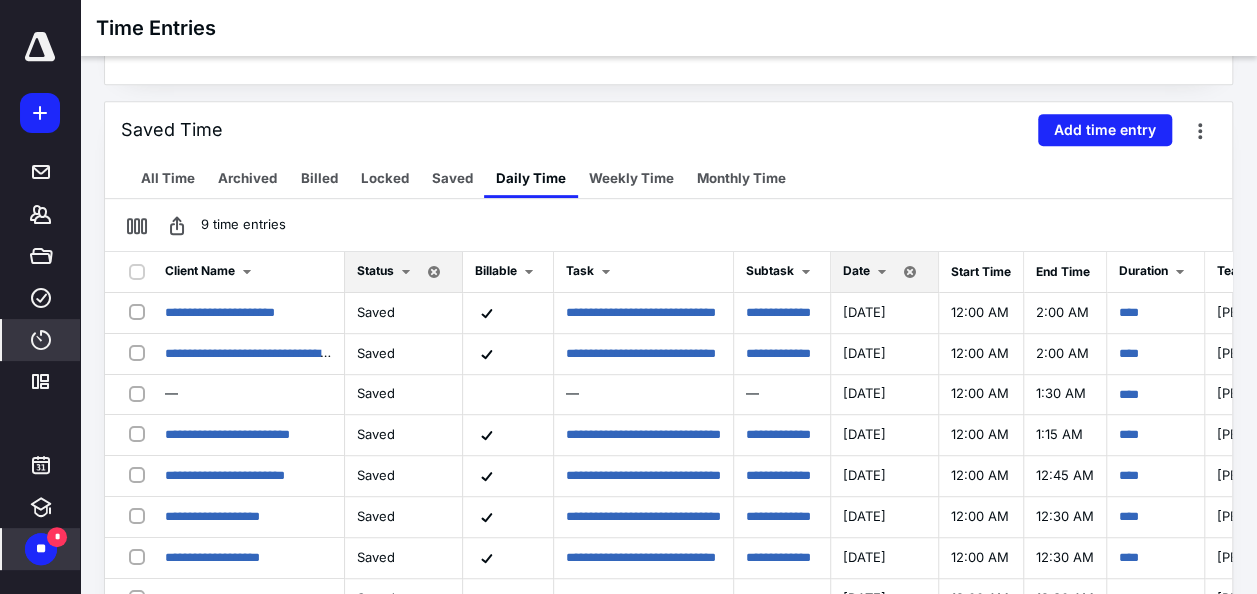 click on "**" at bounding box center [41, 549] 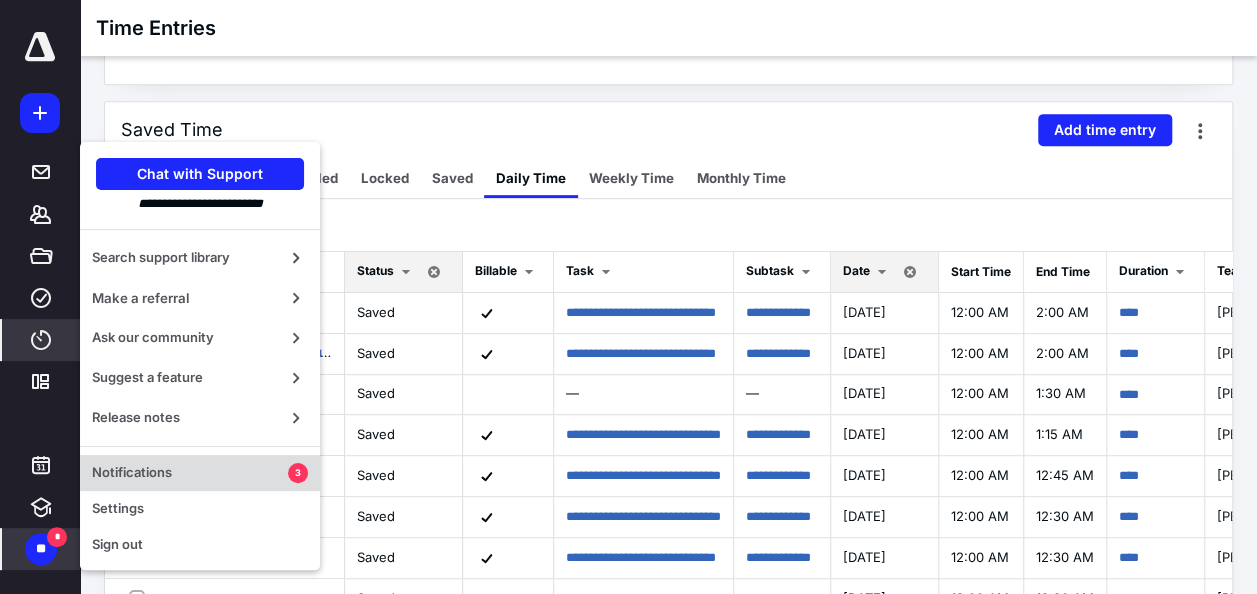 click on "Notifications" at bounding box center (190, 473) 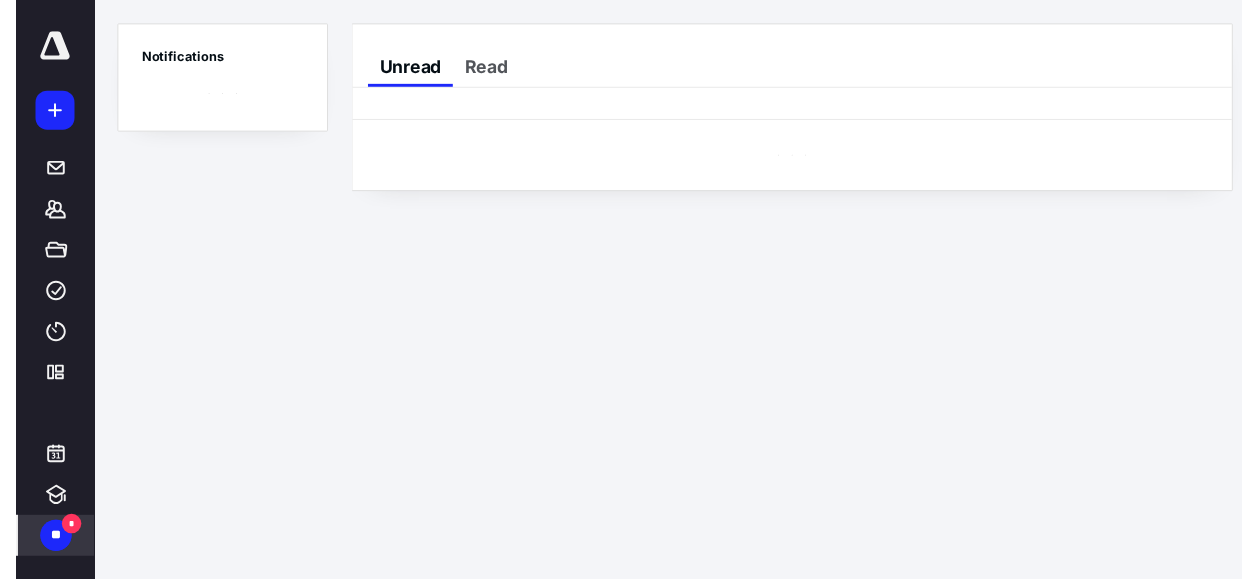 scroll, scrollTop: 0, scrollLeft: 0, axis: both 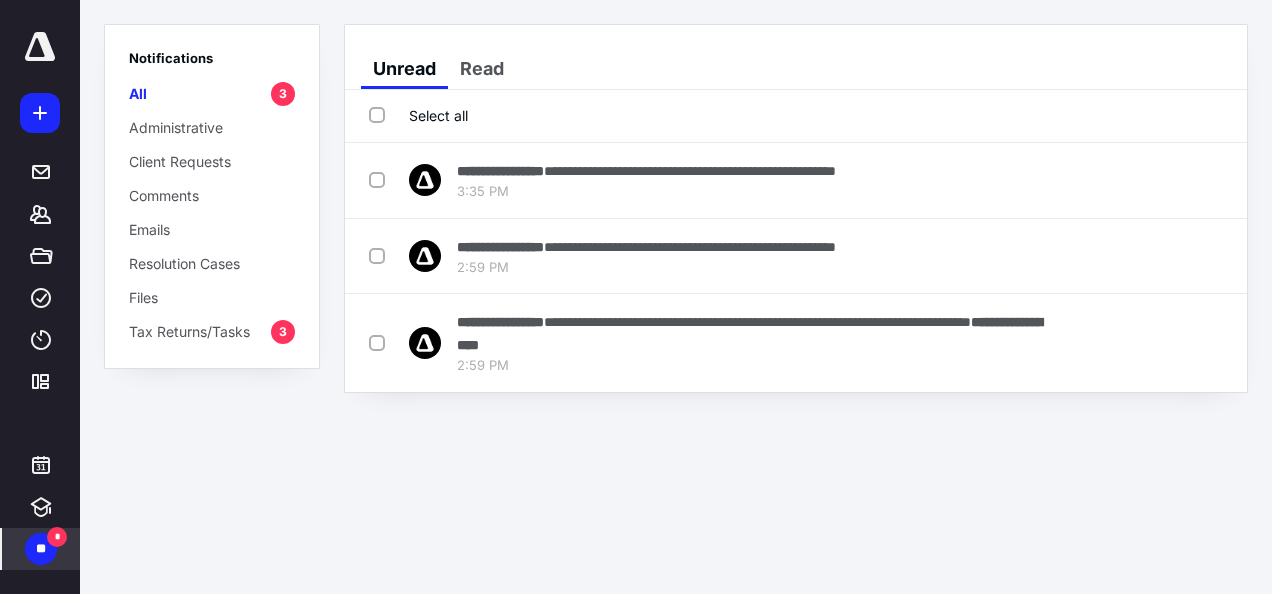 click on "Select all" at bounding box center (418, 115) 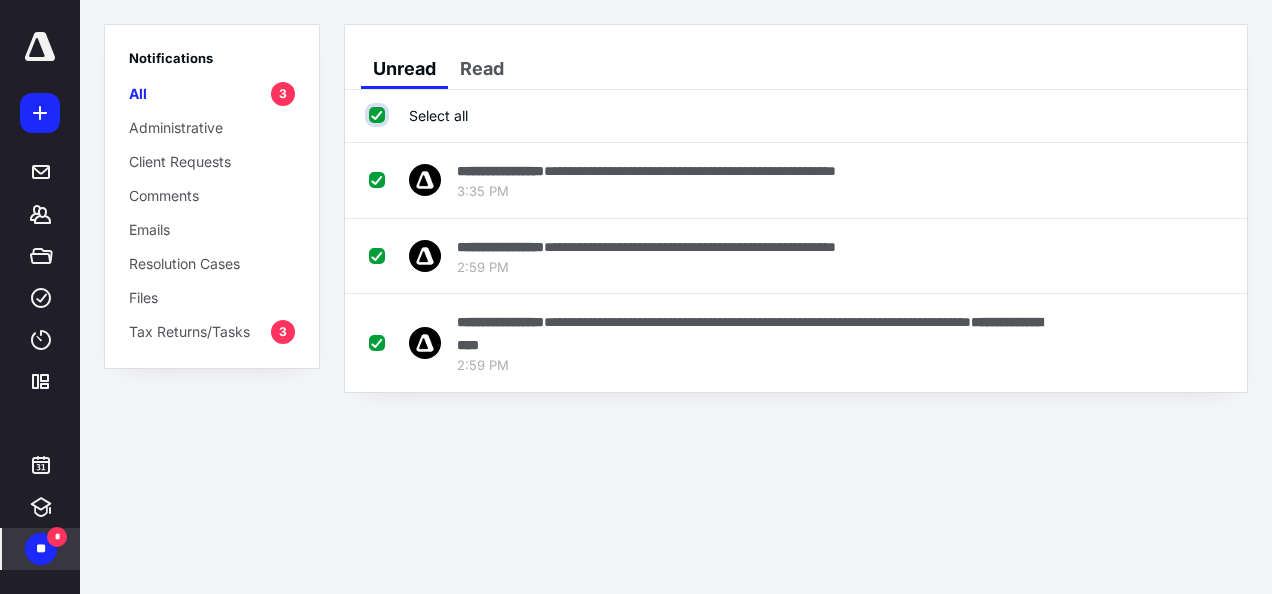 checkbox on "true" 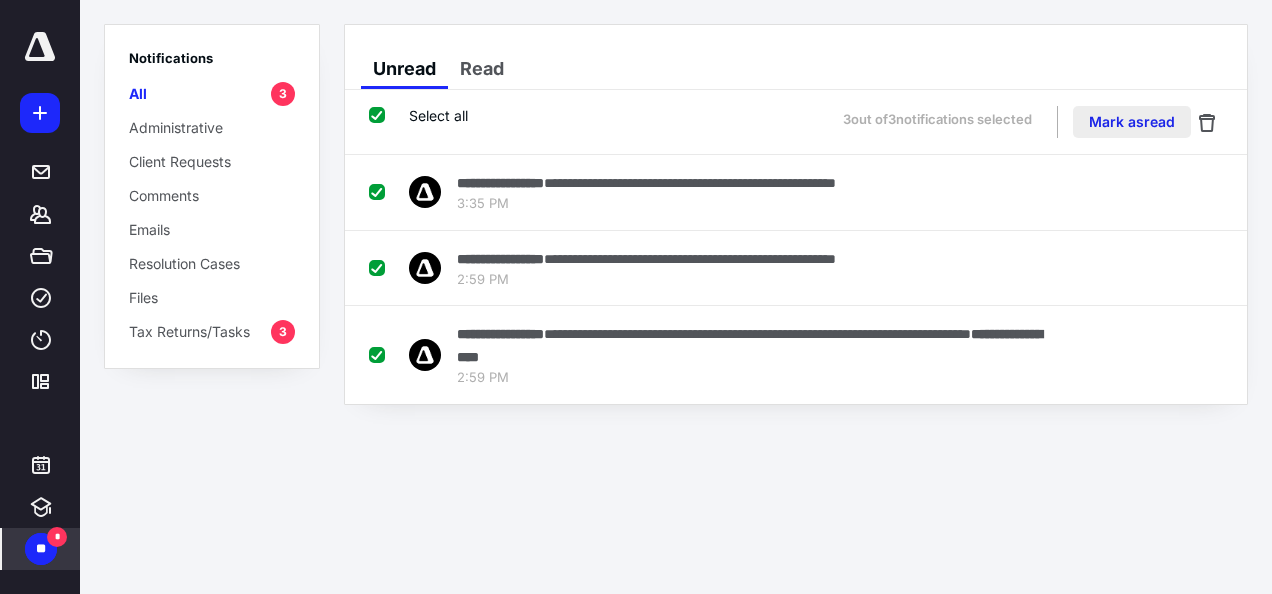 click on "Mark as  read" at bounding box center (1132, 122) 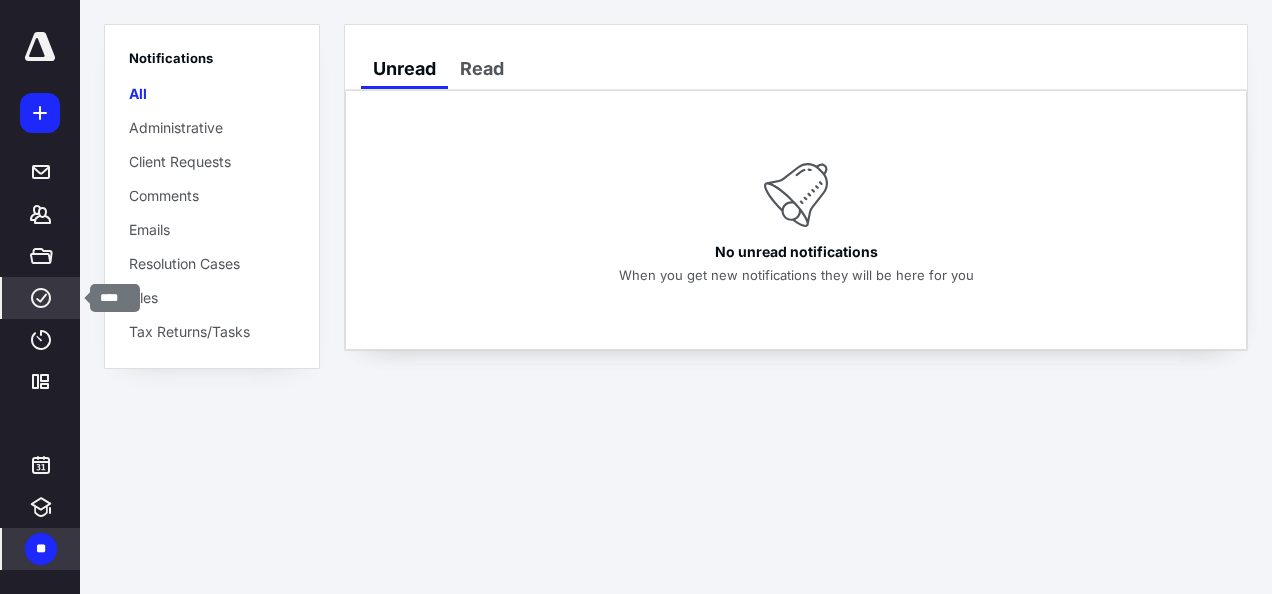 click 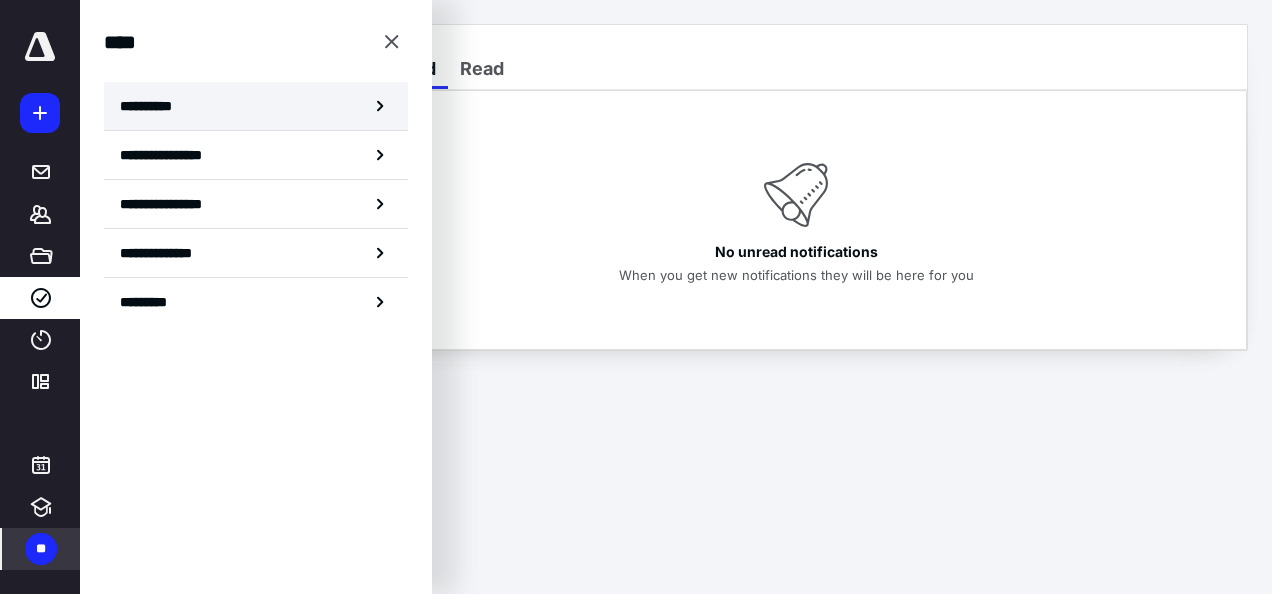 click on "**********" at bounding box center (256, 106) 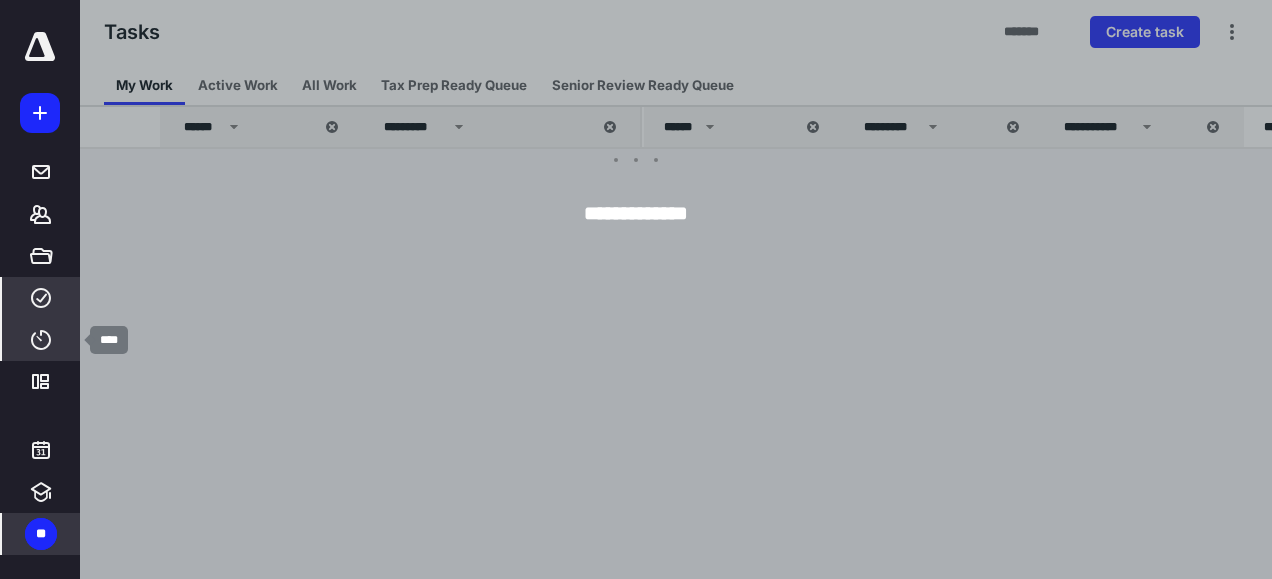 click 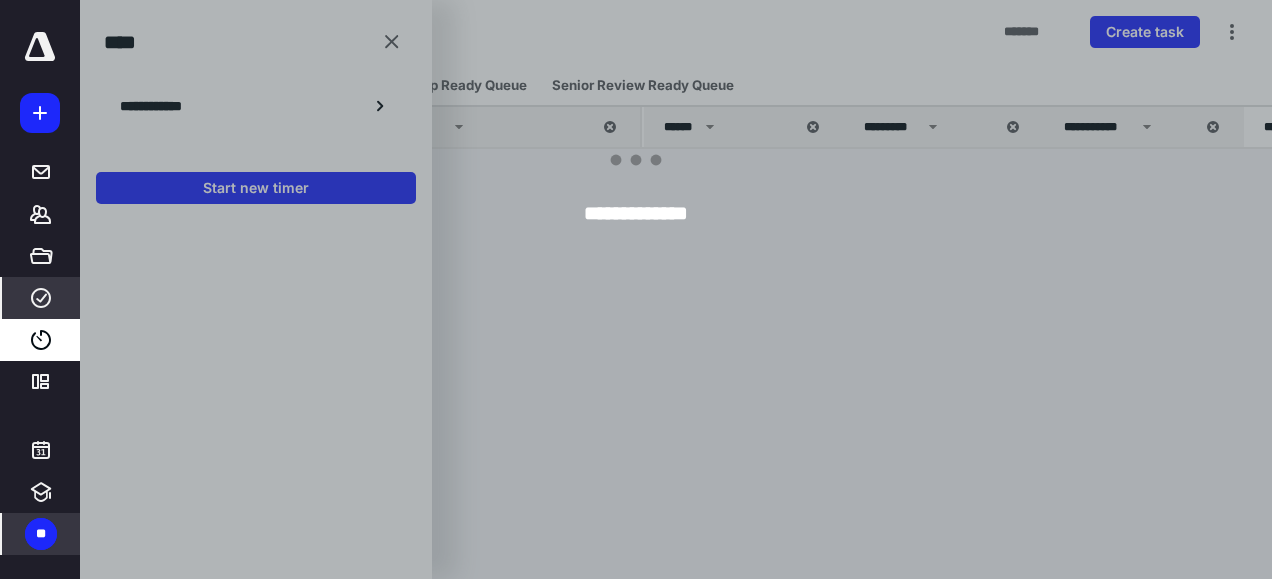 click at bounding box center (716, 289) 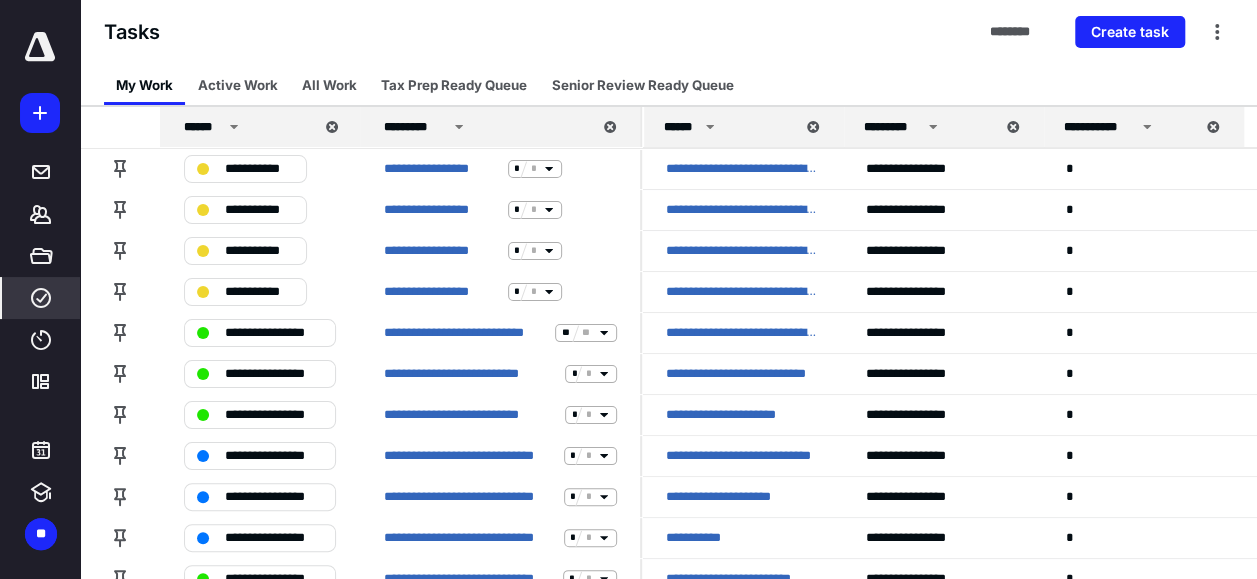 scroll, scrollTop: 0, scrollLeft: 0, axis: both 